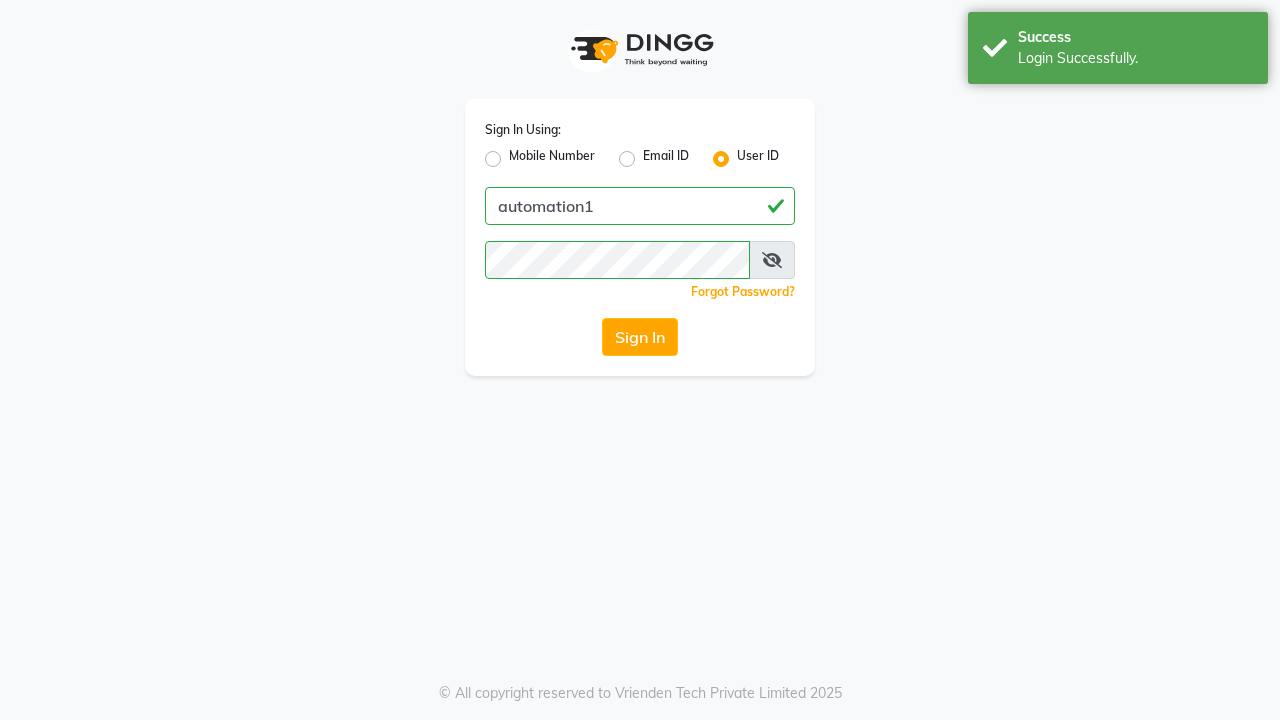 scroll, scrollTop: 0, scrollLeft: 0, axis: both 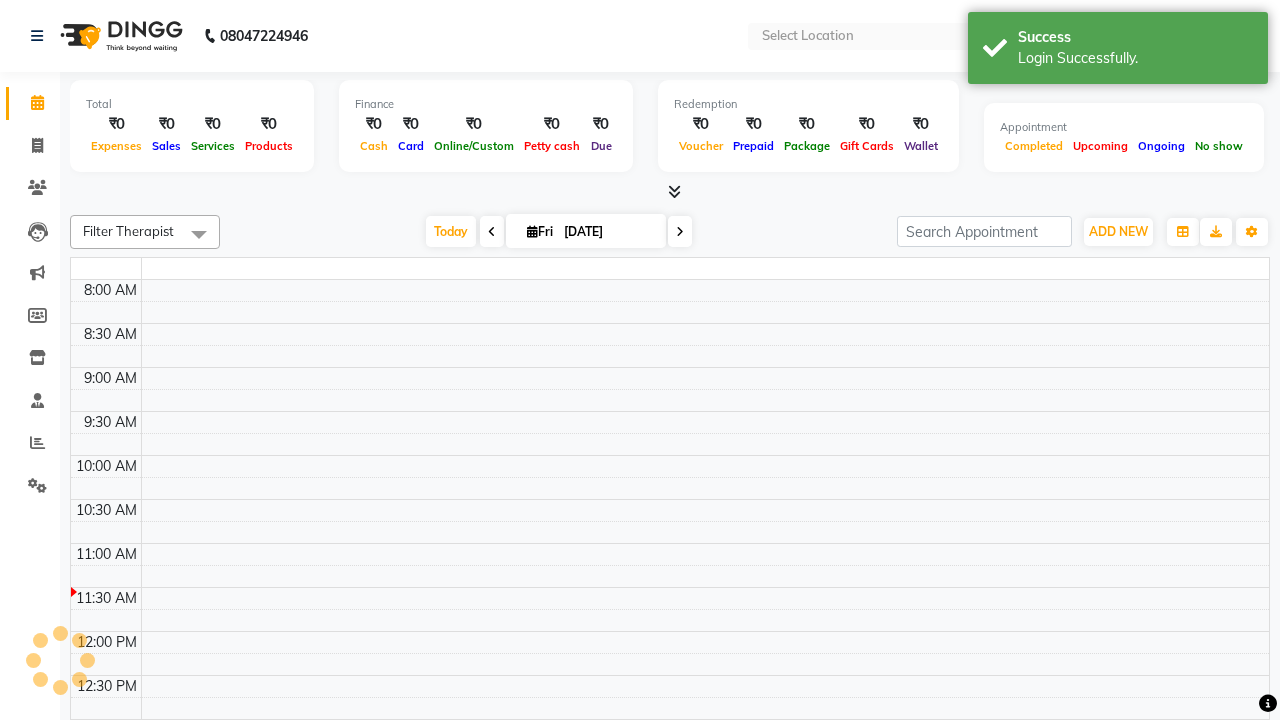 select on "en" 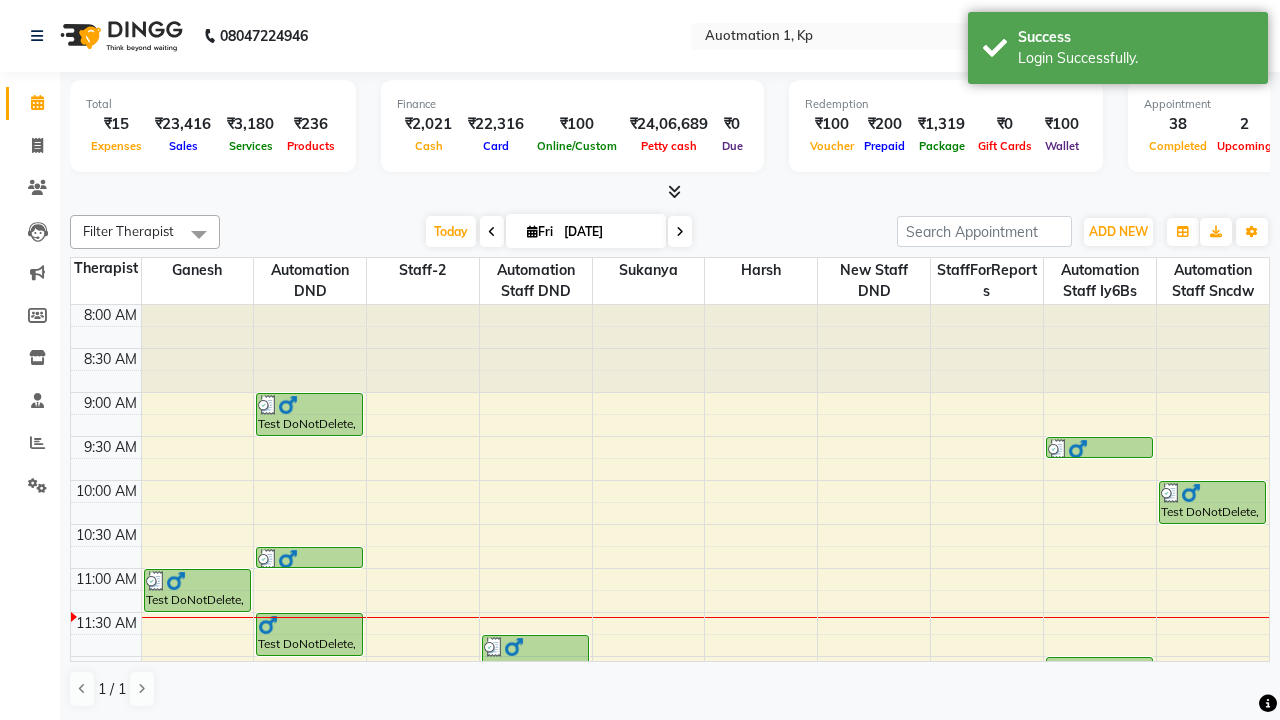 scroll, scrollTop: 0, scrollLeft: 0, axis: both 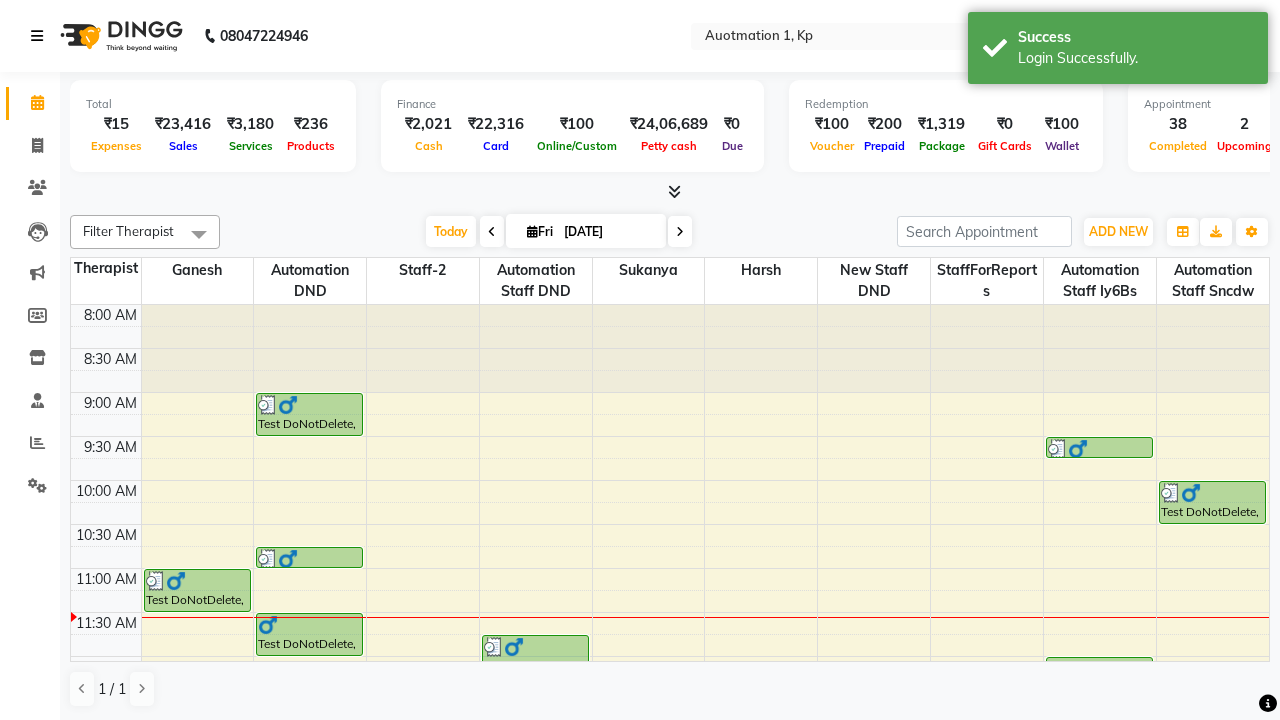 click at bounding box center [37, 36] 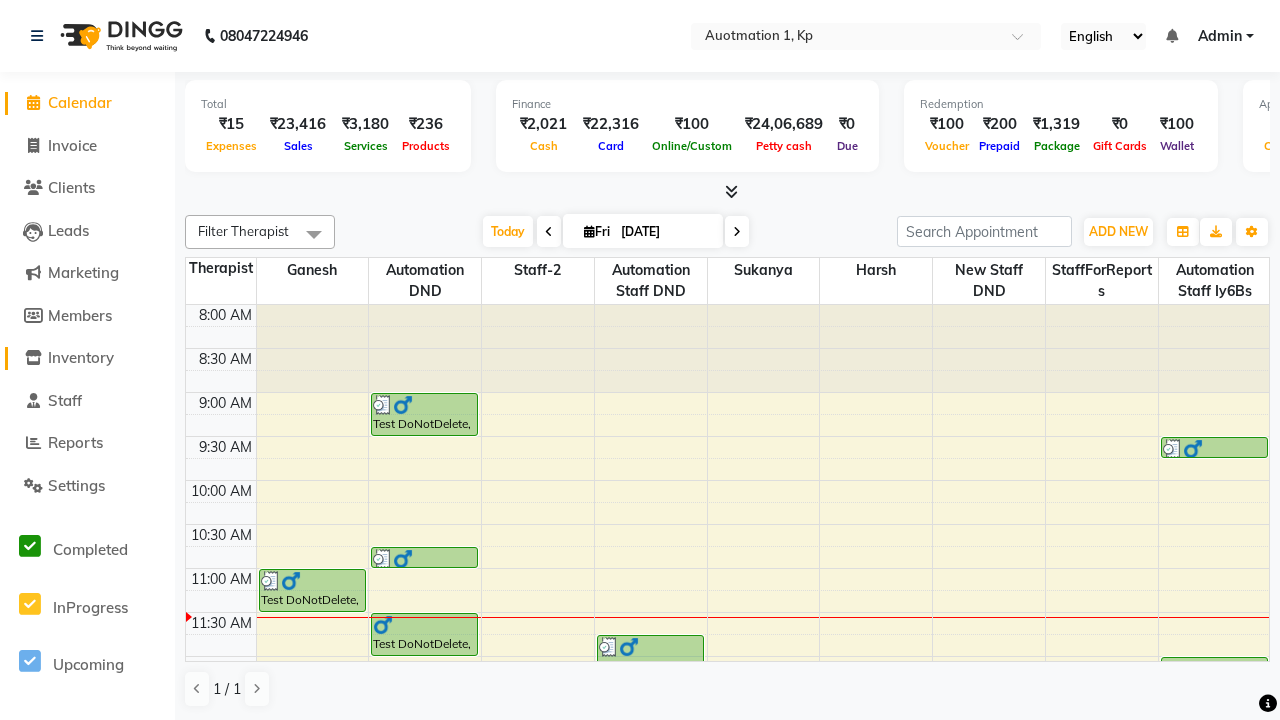 click on "Inventory" 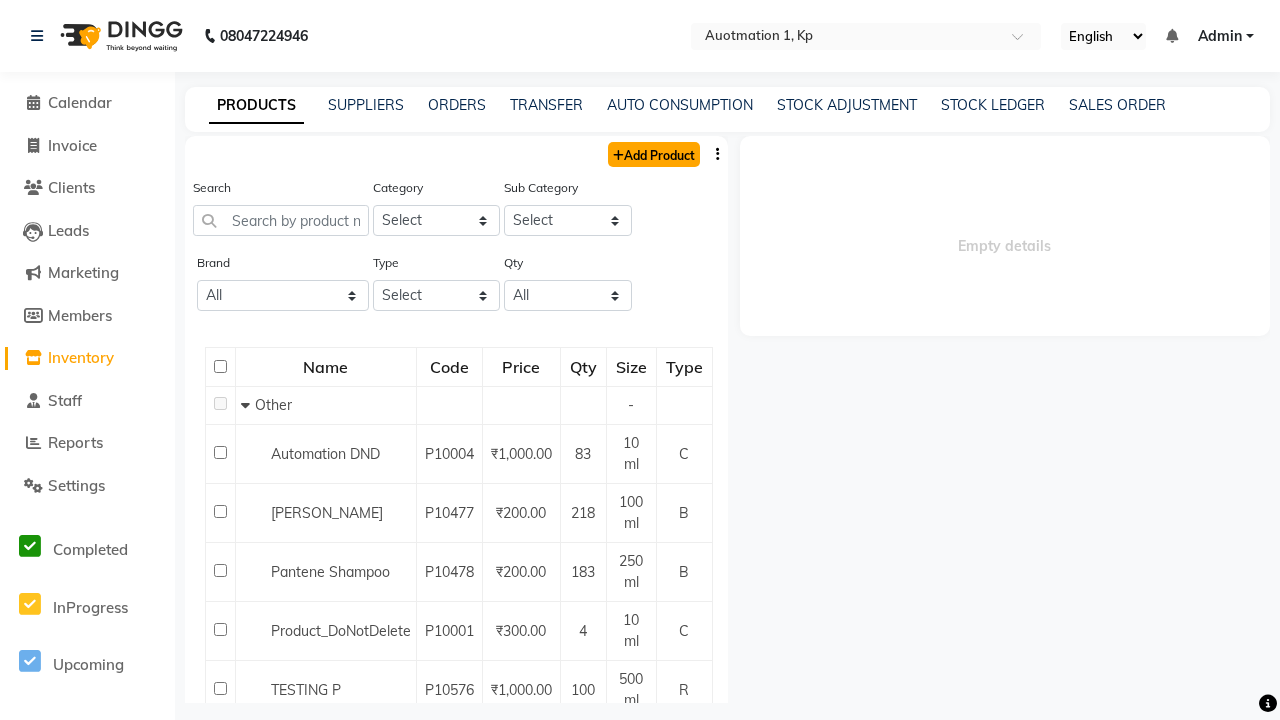 click on "Add Product" 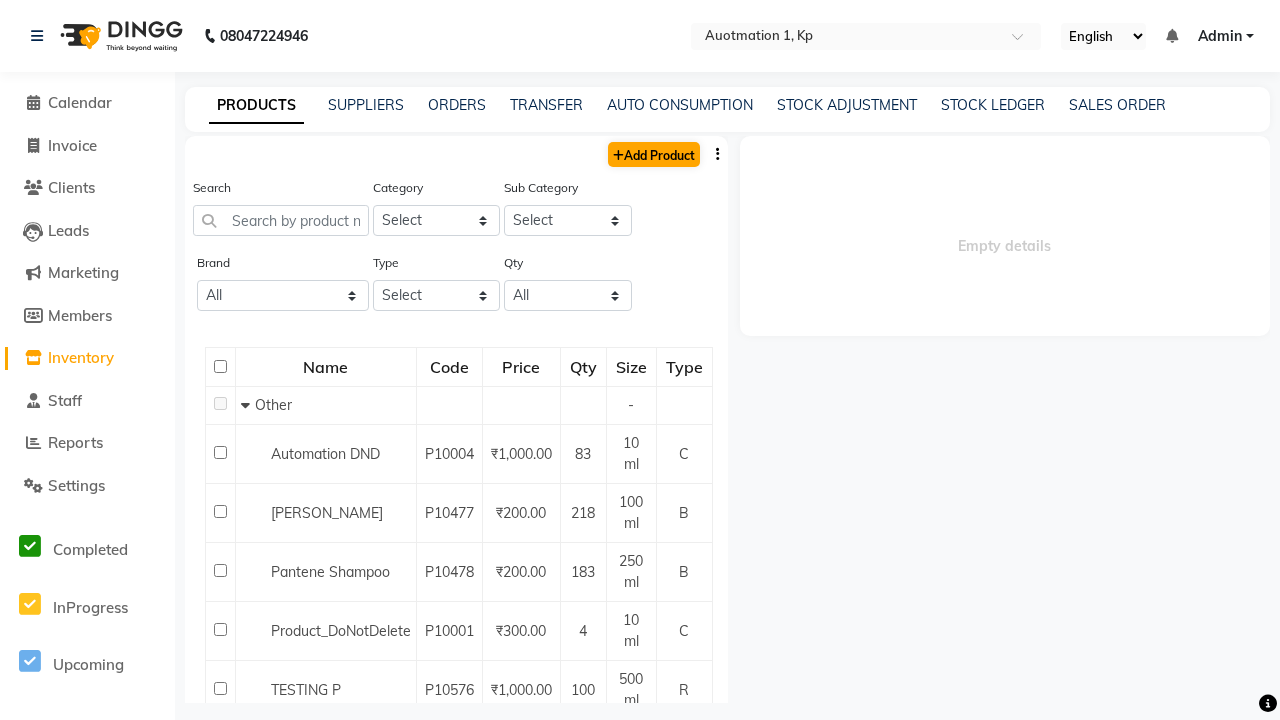 select on "true" 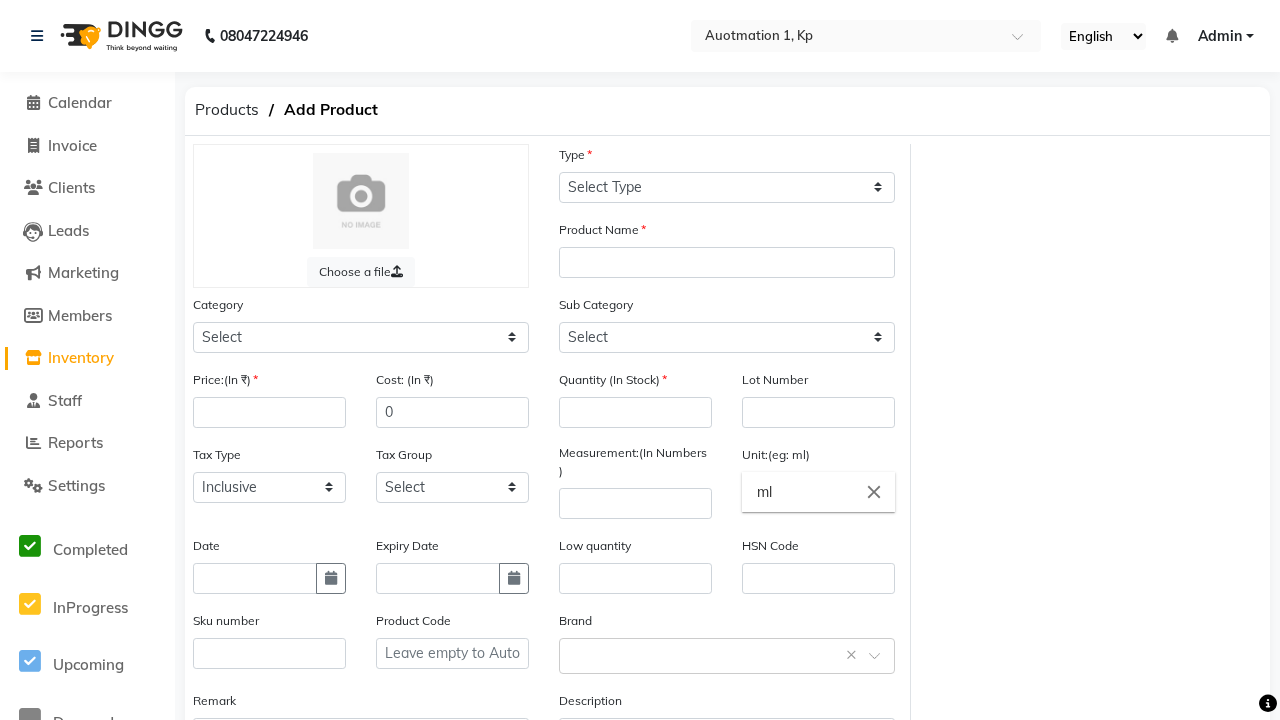 select on "C" 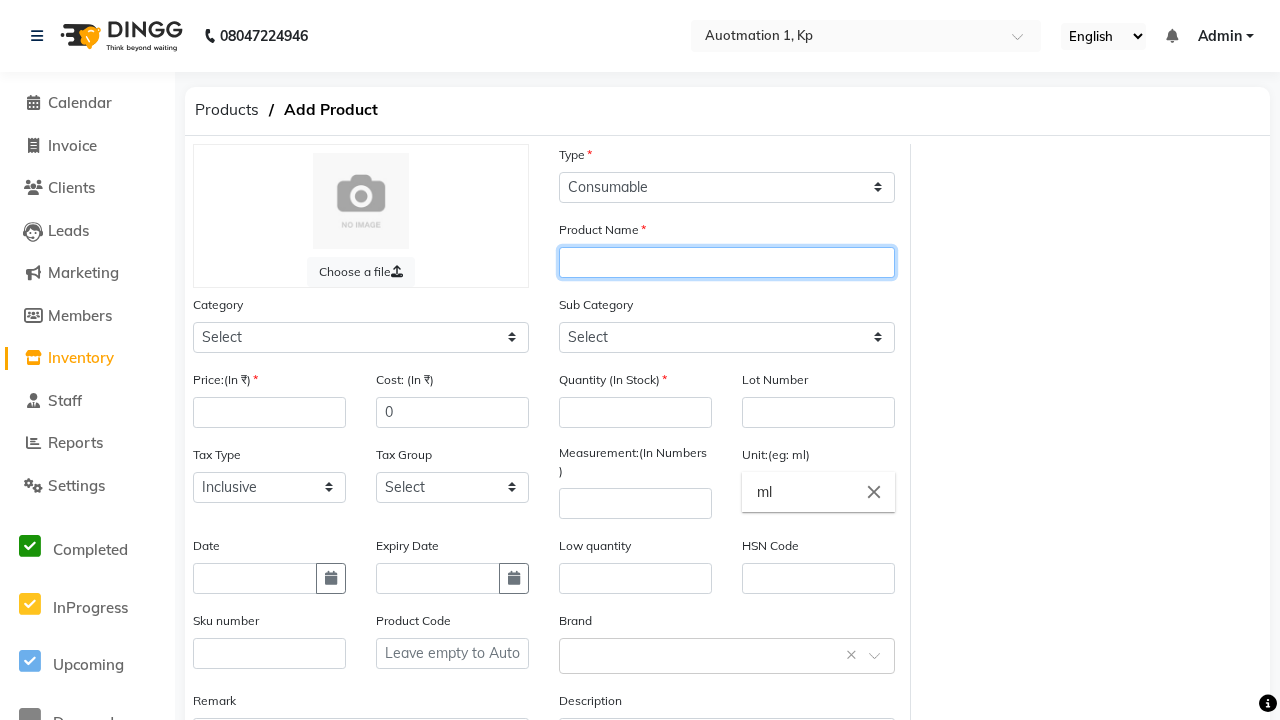 type on "Automation Product mGL5U" 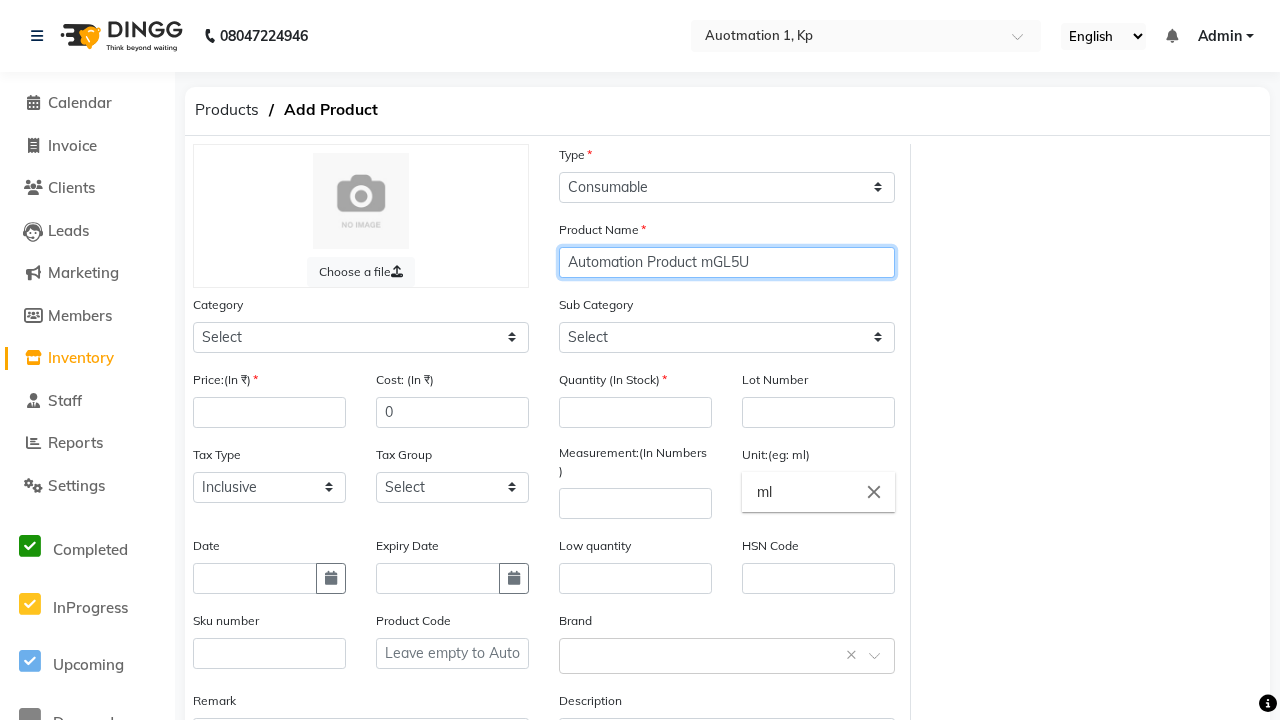 select on "44502000" 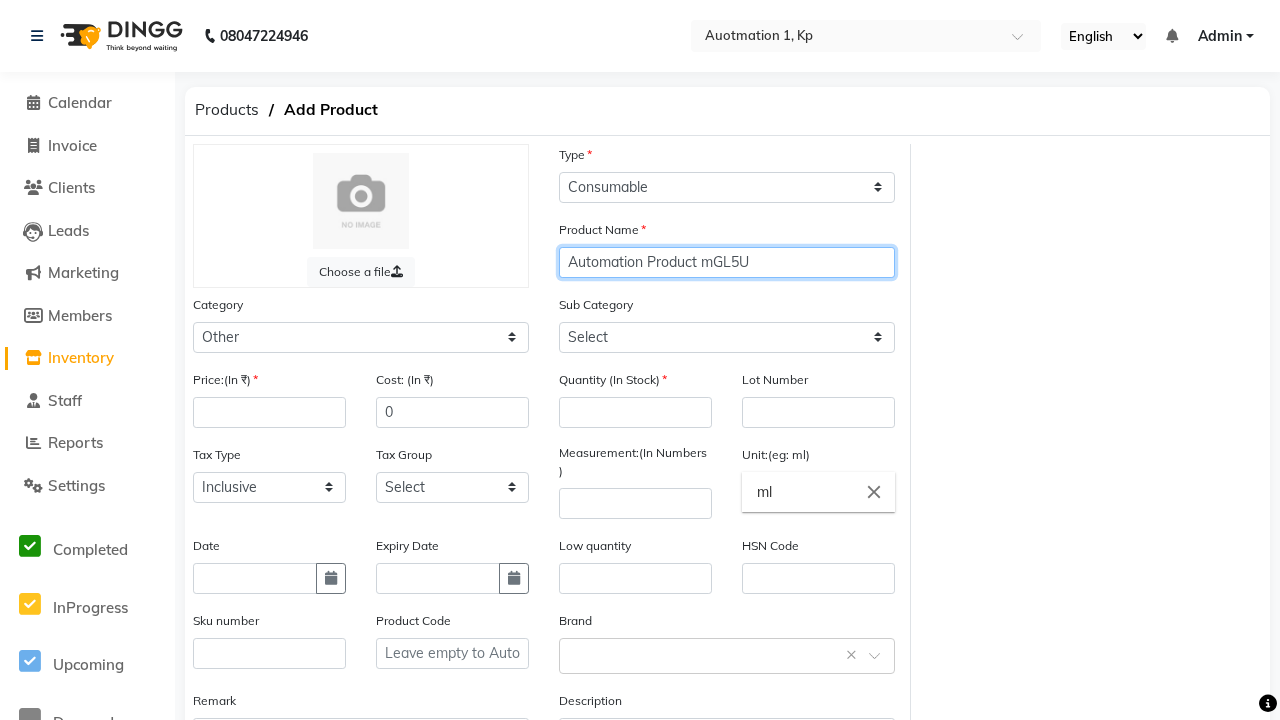 type on "Automation Product mGL5U" 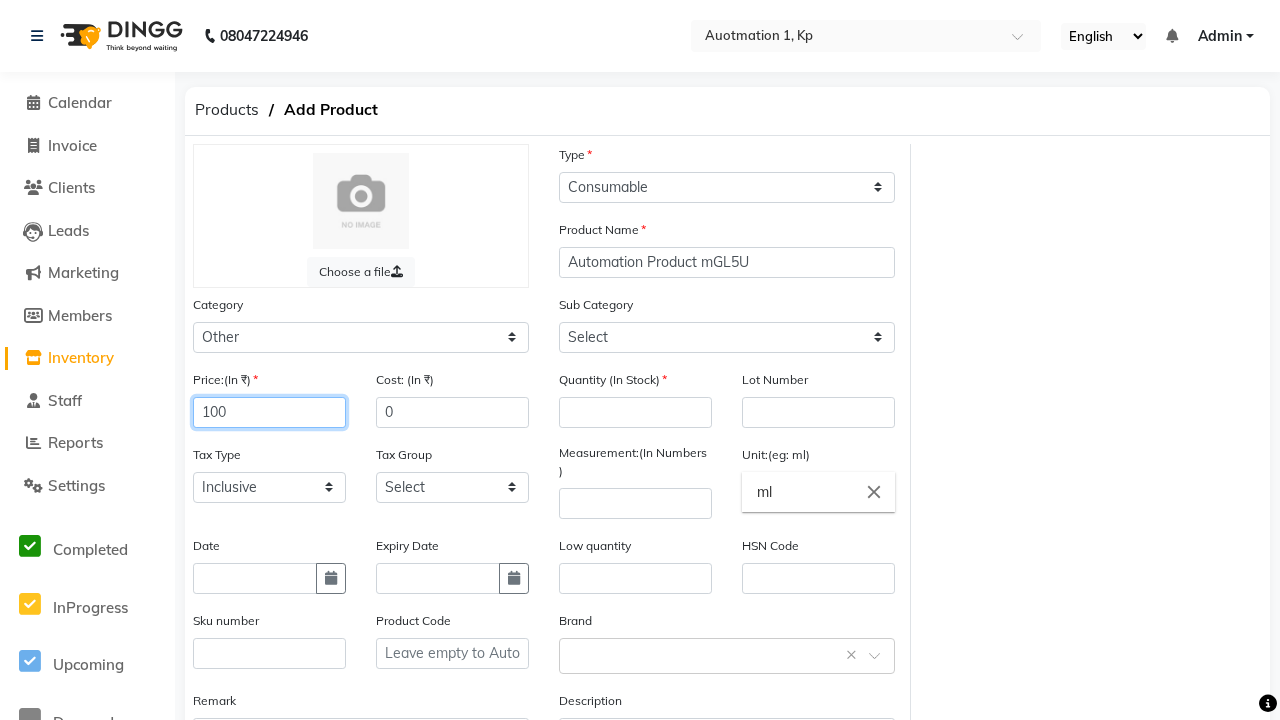 type on "100" 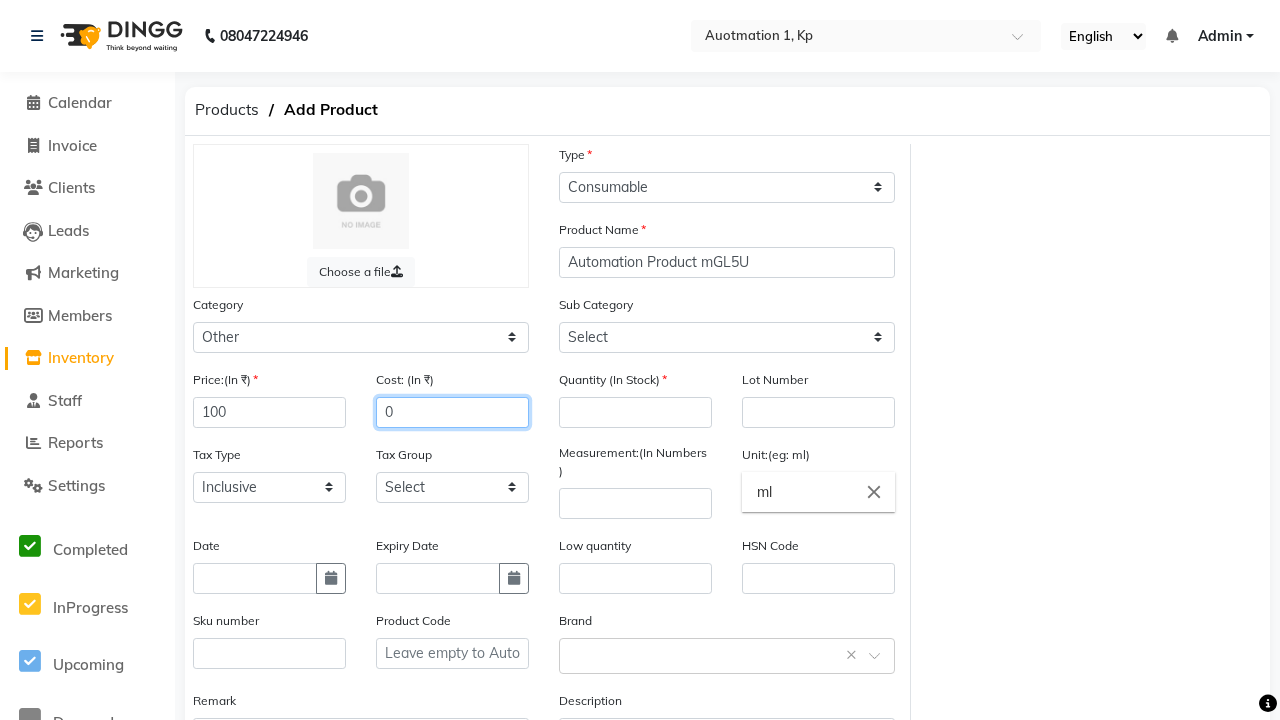 type on "150" 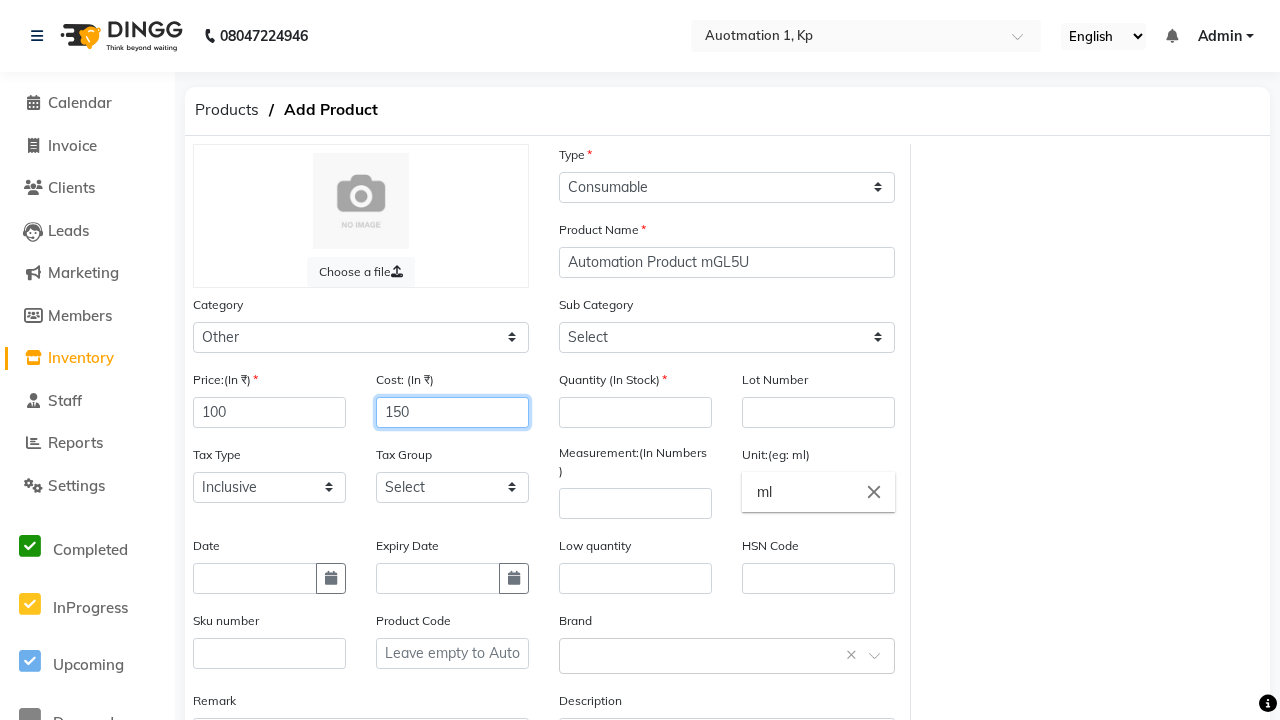 select on "44502001" 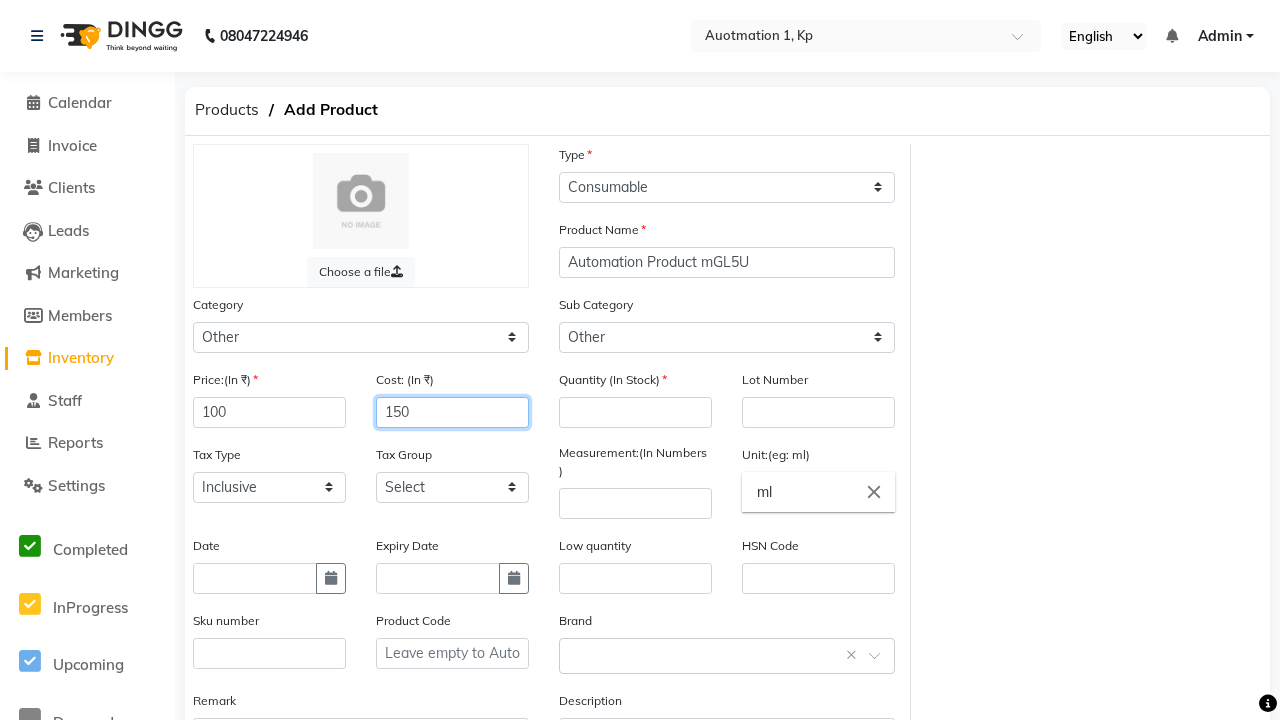 type on "150" 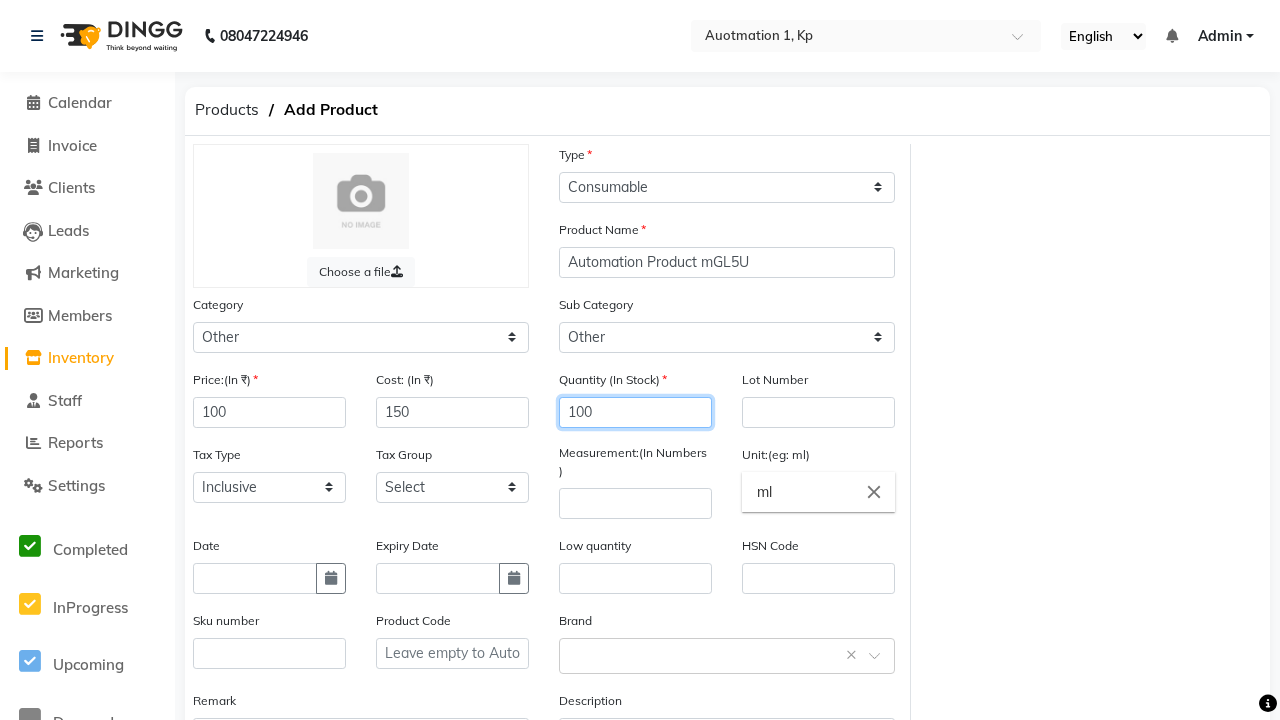 type on "100" 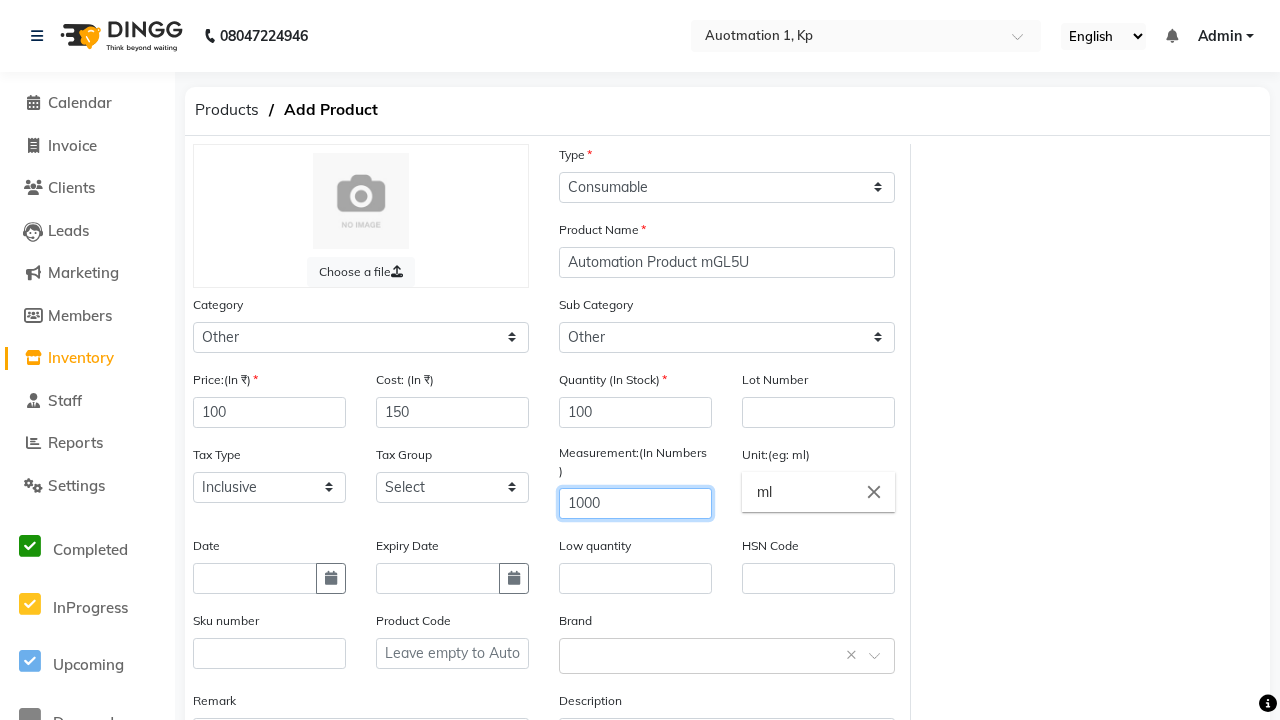 type on "1000" 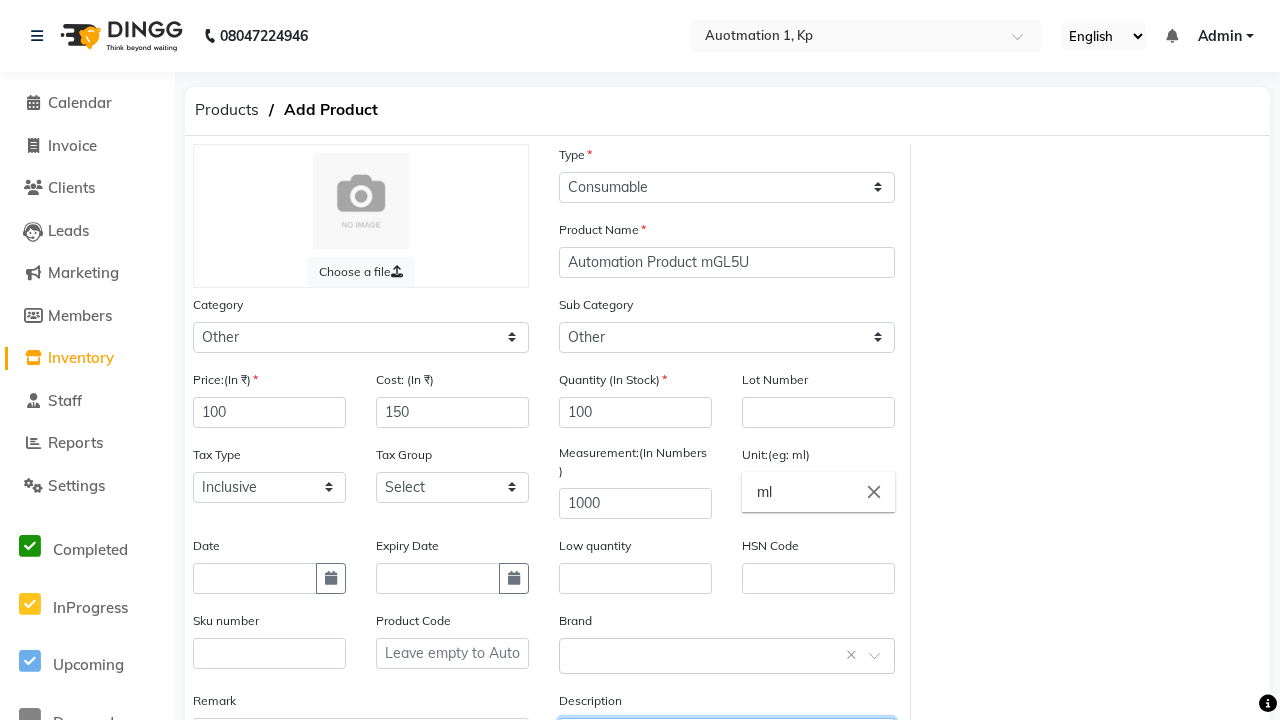 type on "This Product is Created by Automation" 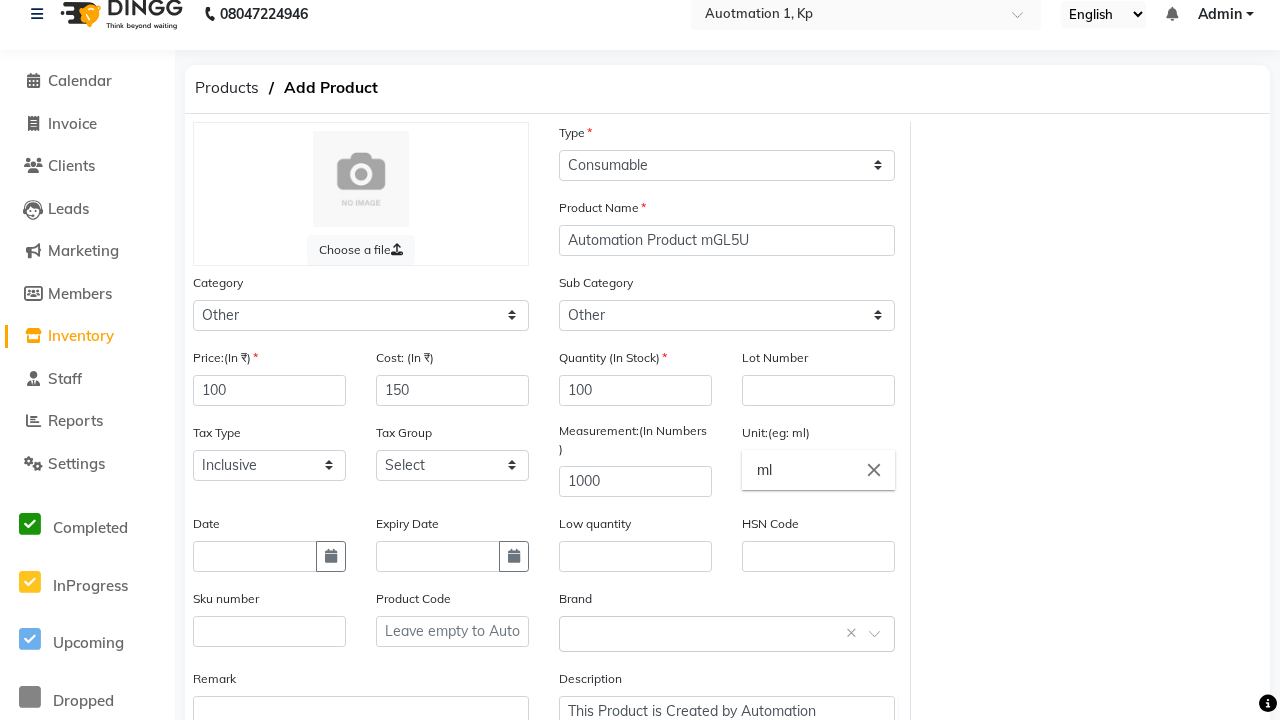 click on "Save" 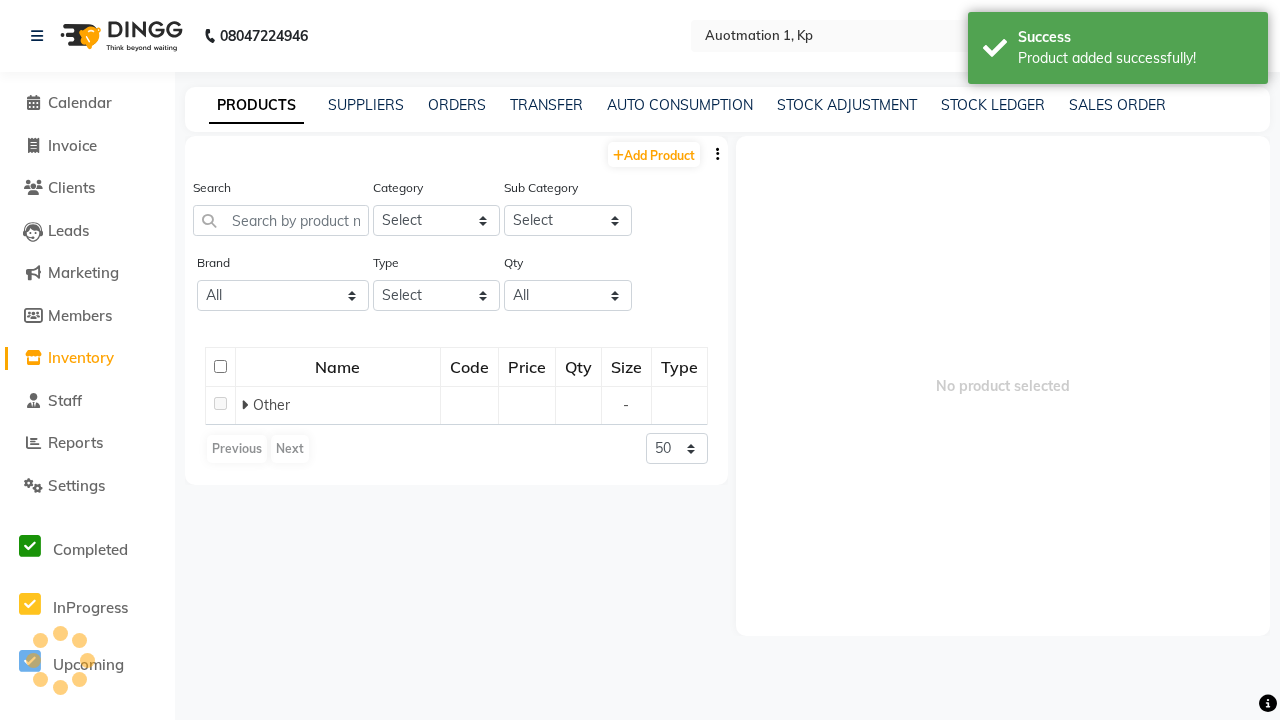 scroll, scrollTop: 0, scrollLeft: 0, axis: both 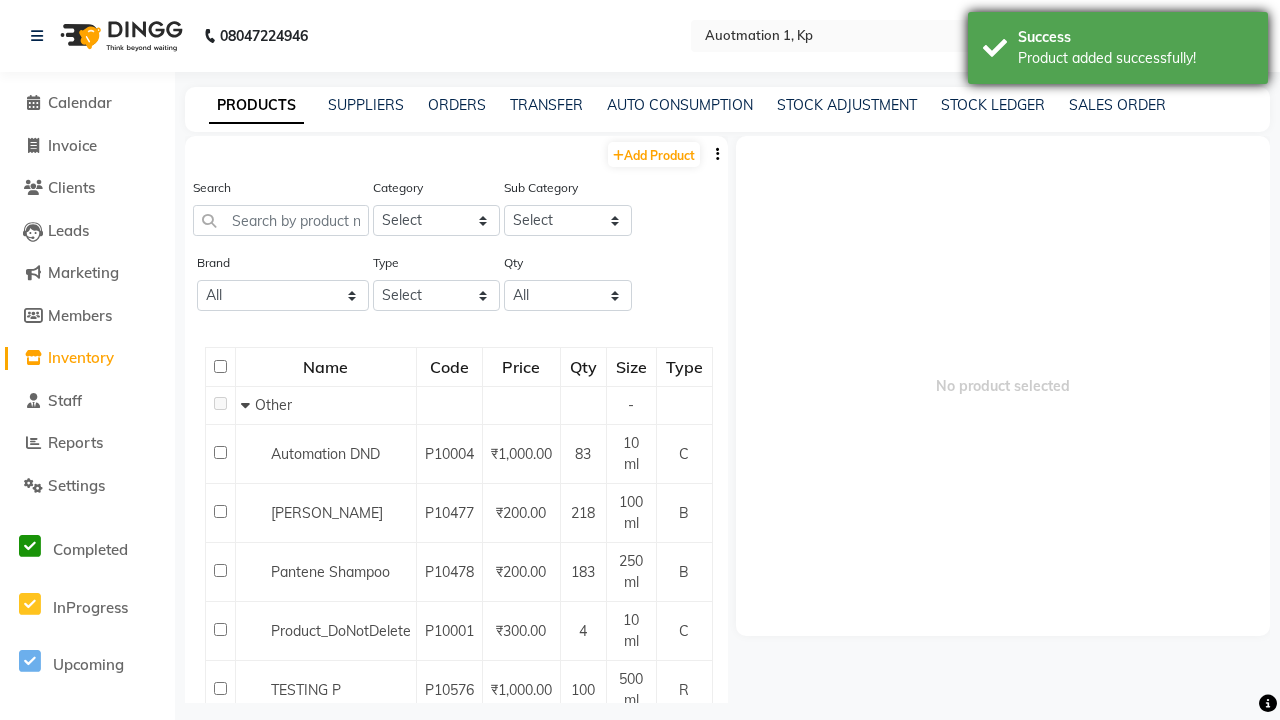 click on "Product added successfully!" at bounding box center (1135, 58) 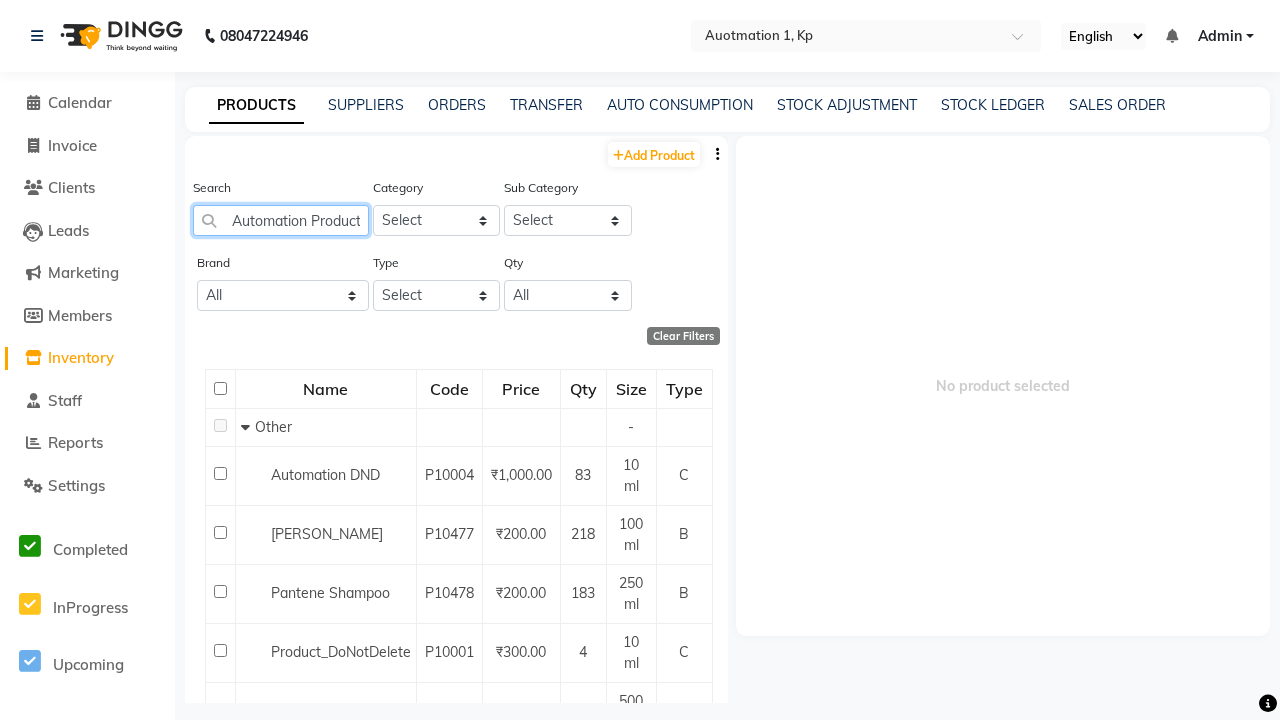 scroll, scrollTop: 0, scrollLeft: 53, axis: horizontal 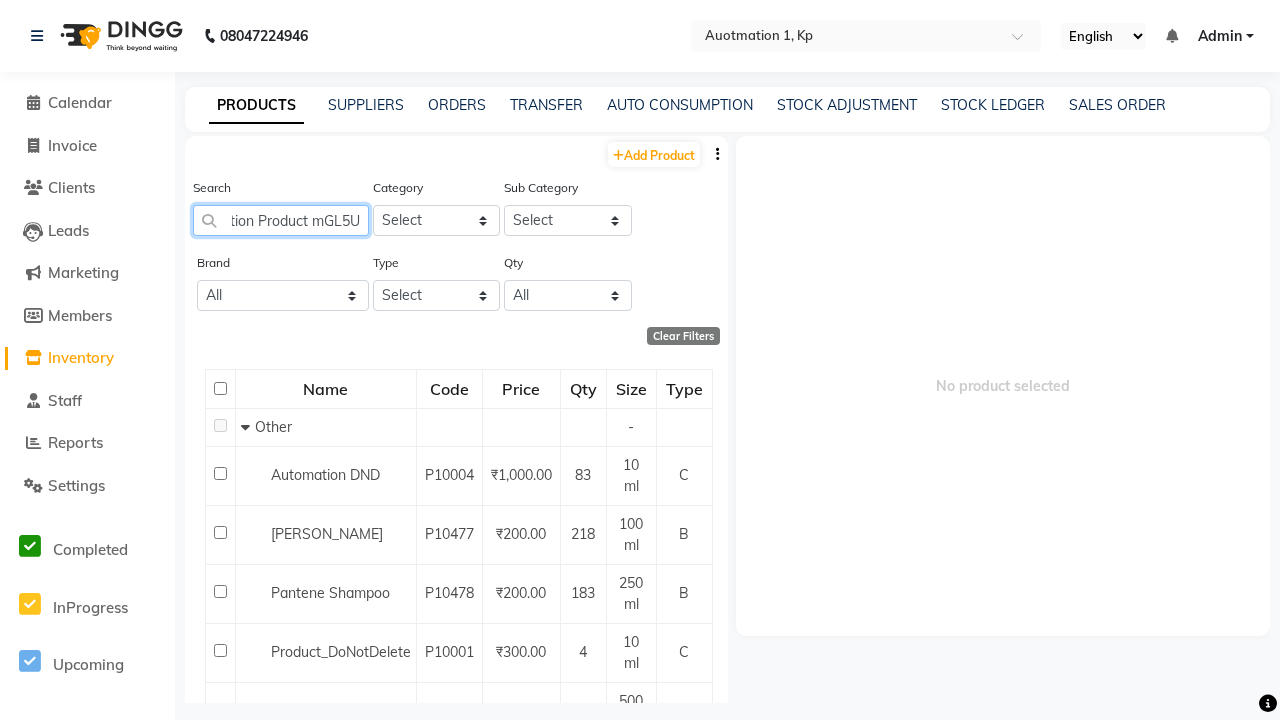 type on "Automation Product mGL5U" 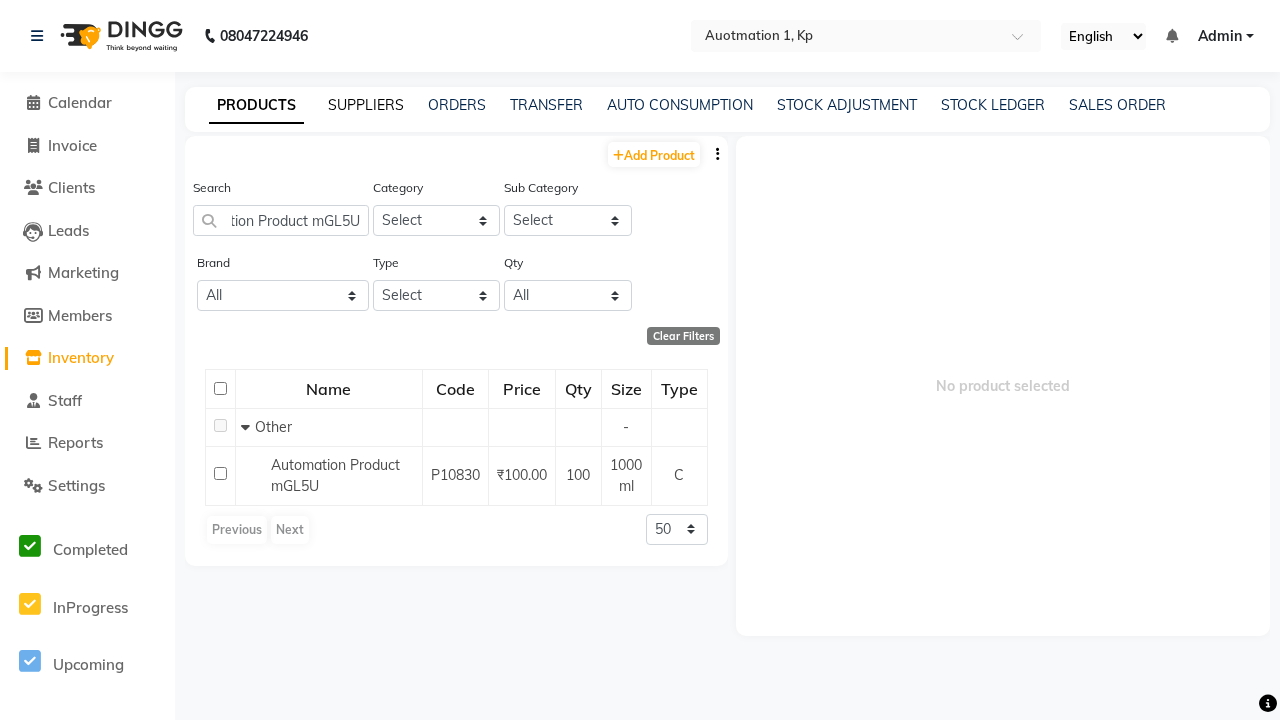 click on "SUPPLIERS" 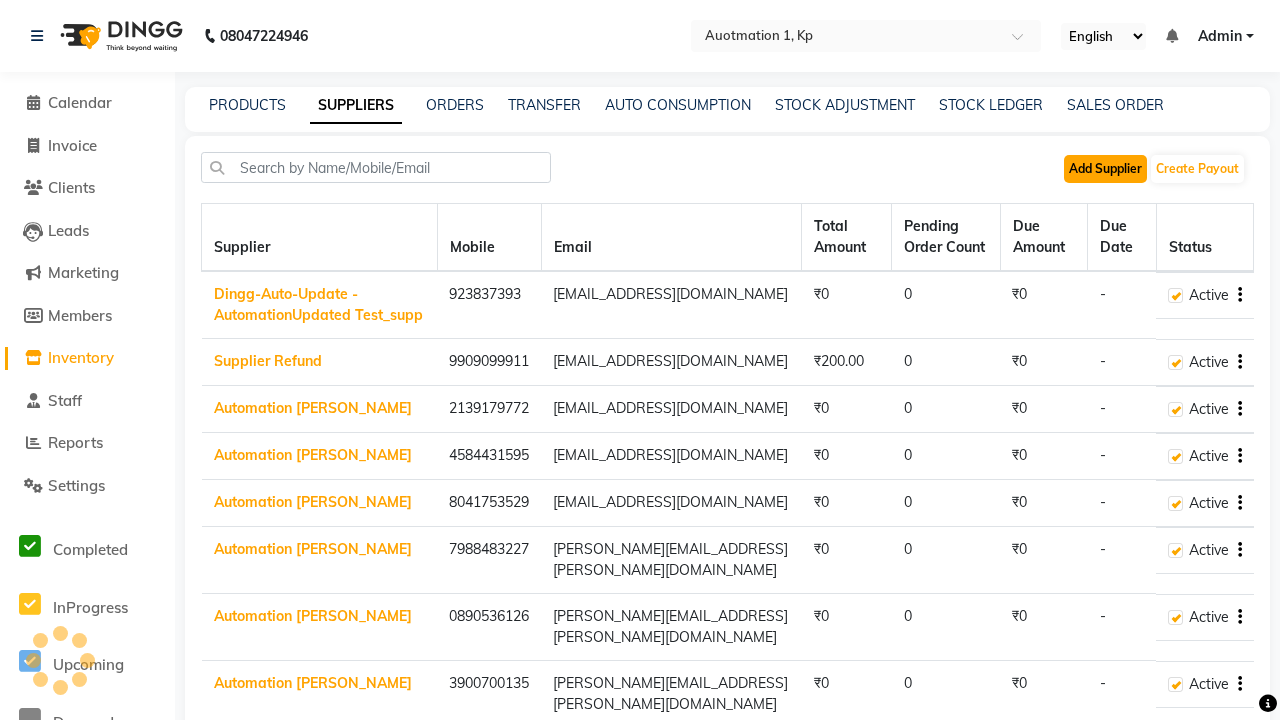click on "Add Supplier" 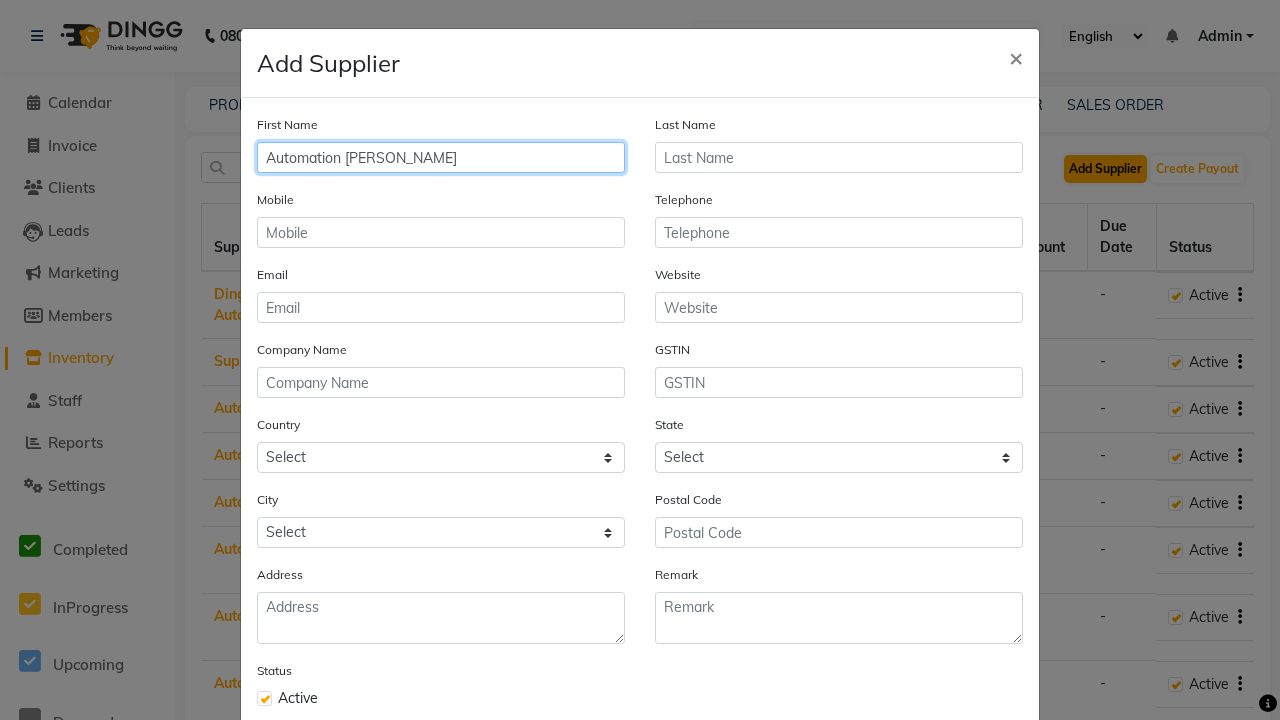 type on "Automation [PERSON_NAME]" 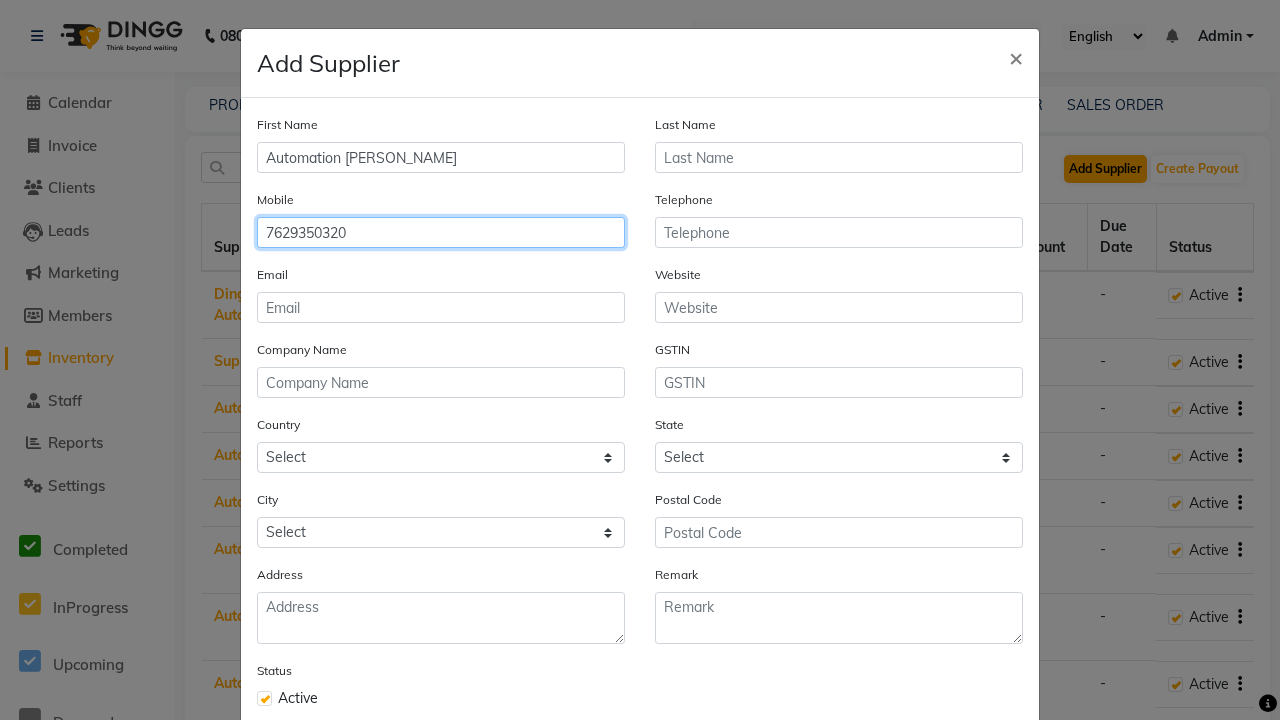 type on "7629350320" 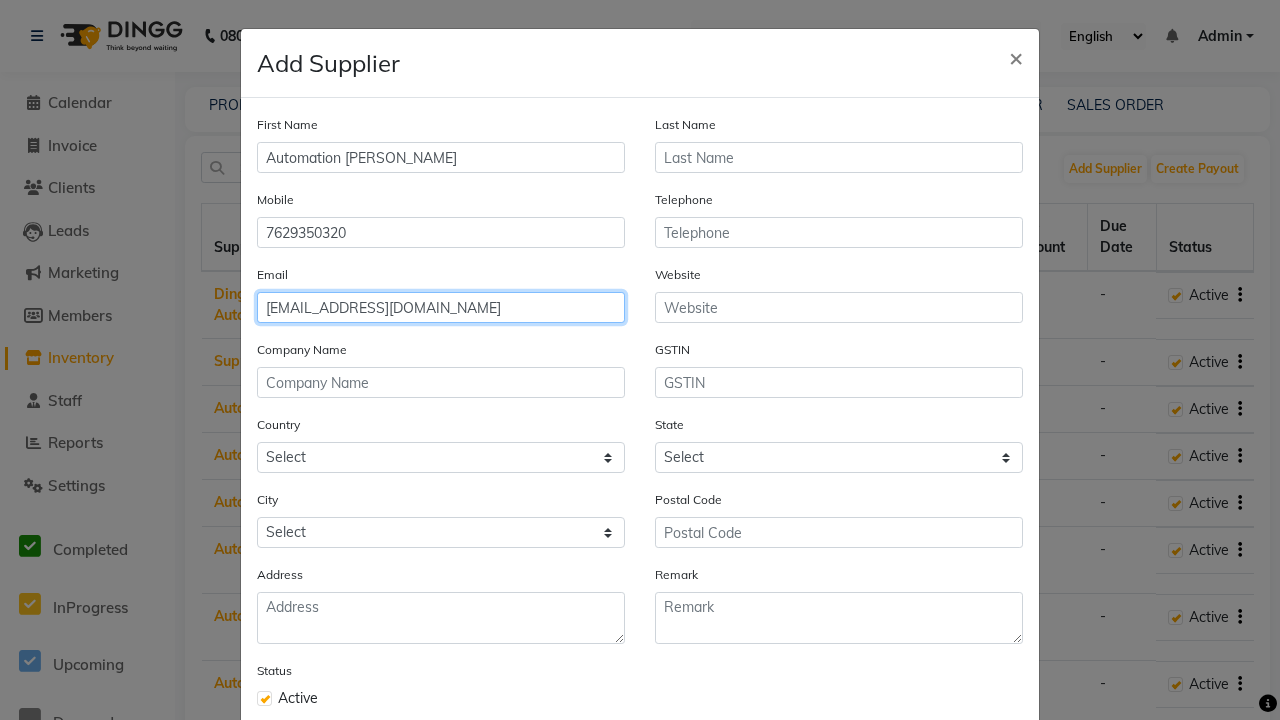 type on "[EMAIL_ADDRESS][DOMAIN_NAME]" 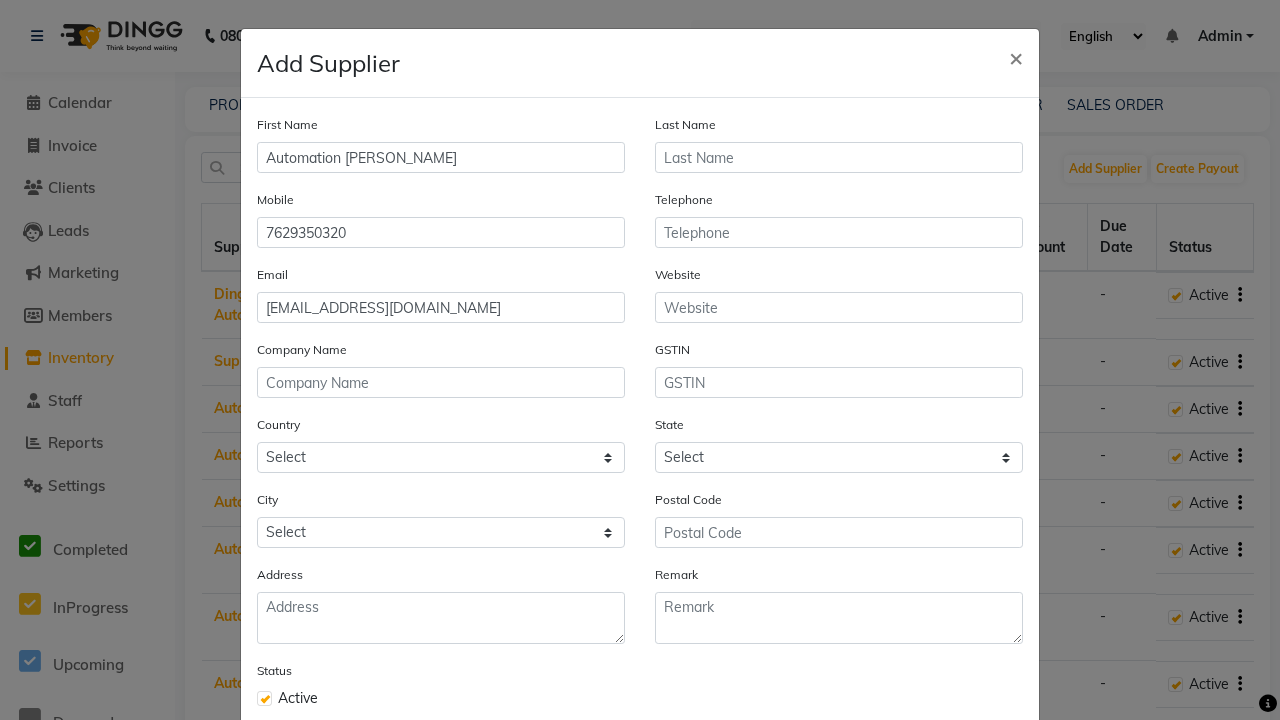 click on "Save" 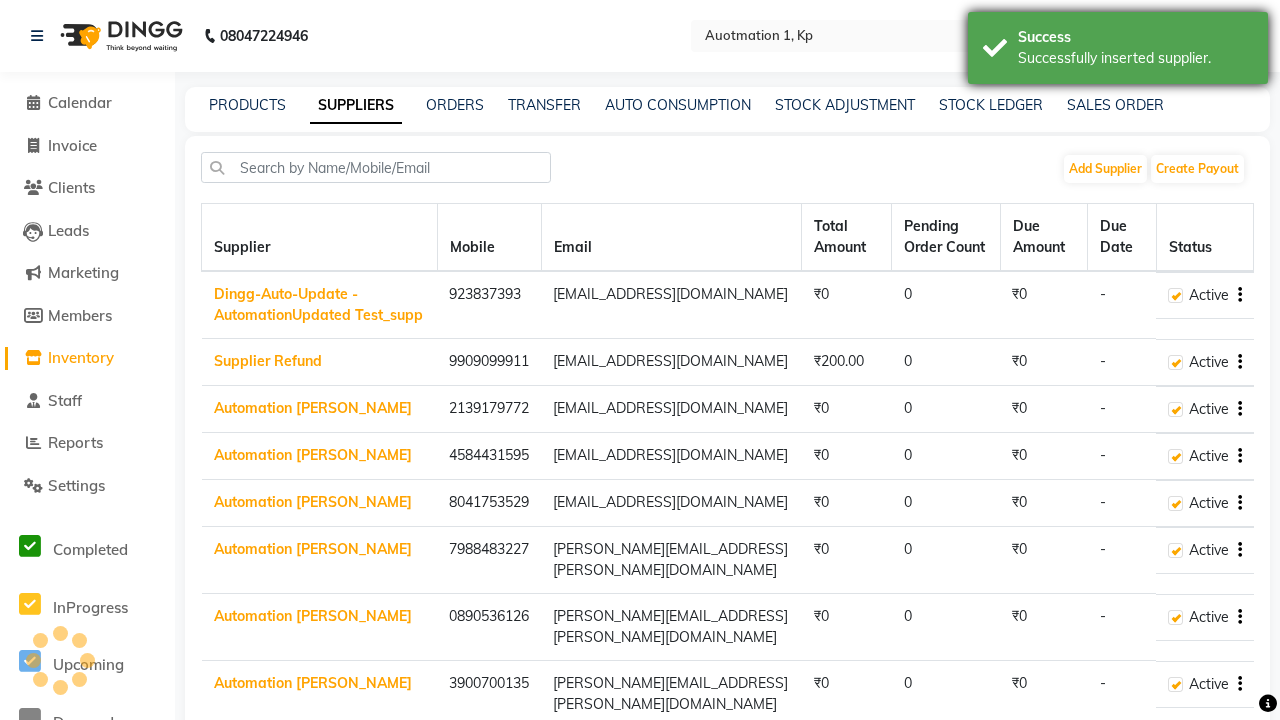 click on "Successfully inserted supplier." at bounding box center (1135, 58) 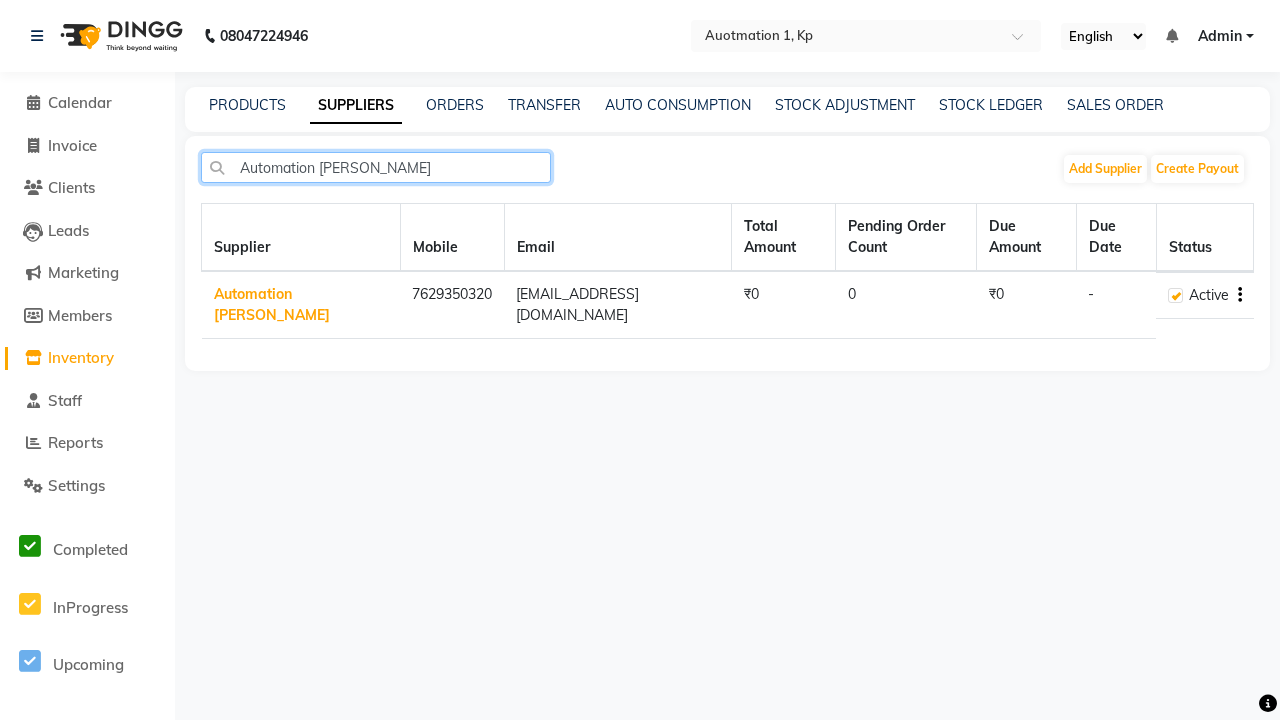 type on "Automation [PERSON_NAME]" 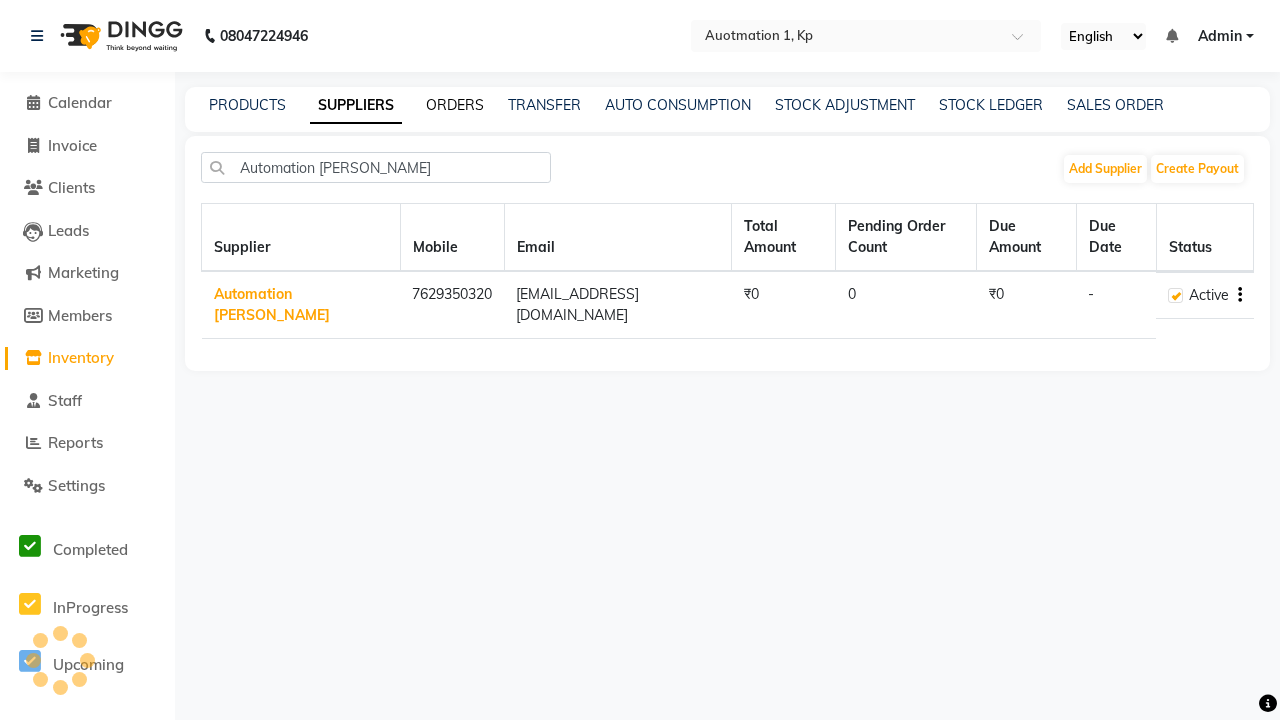 click on "ORDERS" 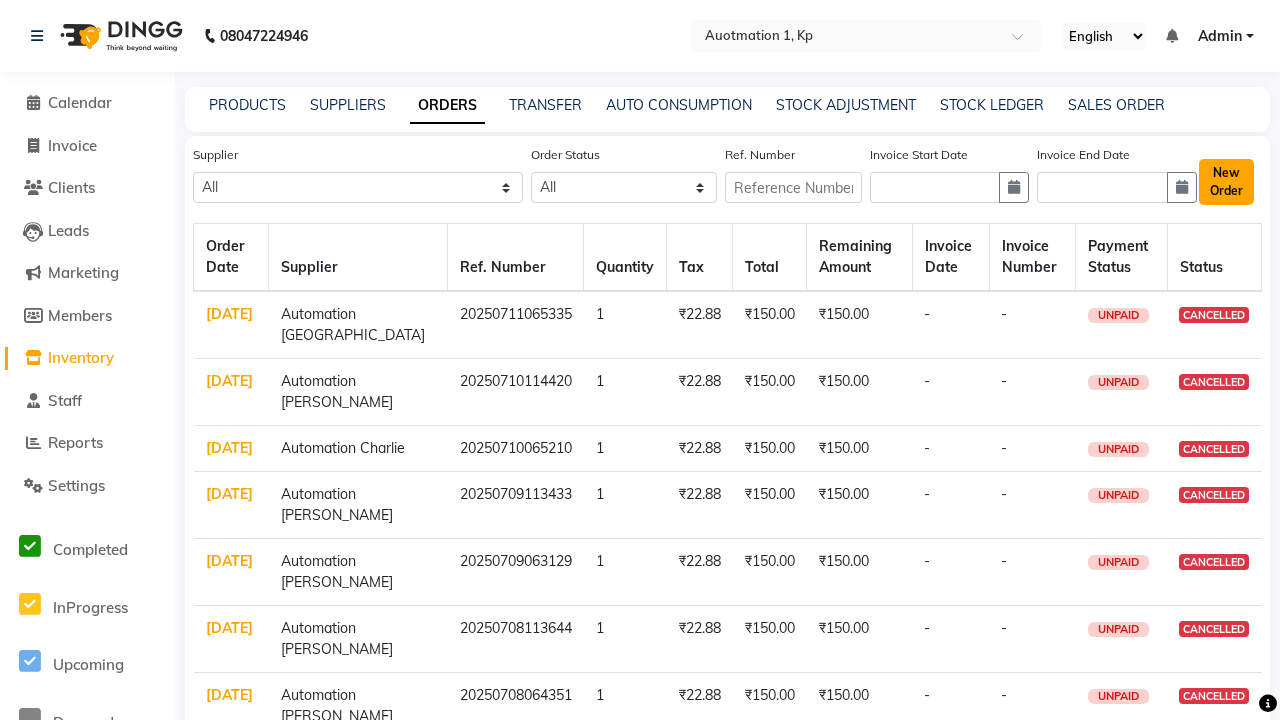 click on "New Order" 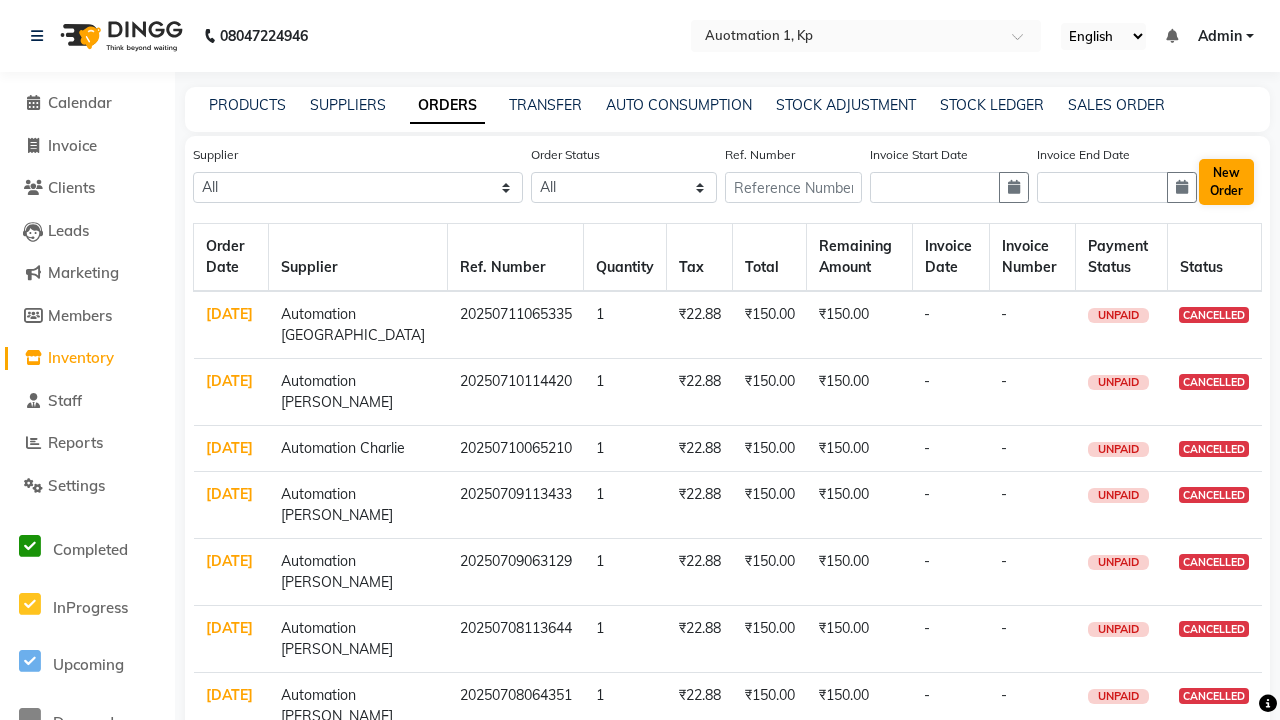 select on "true" 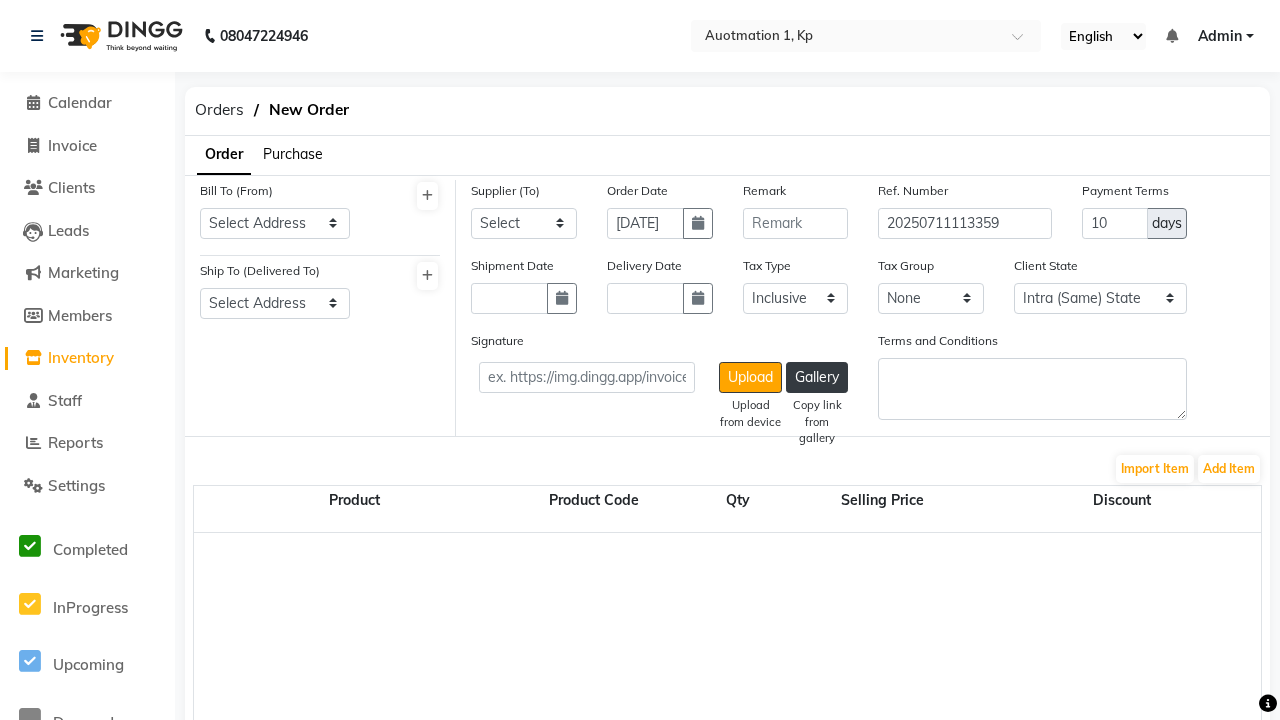 select on "232" 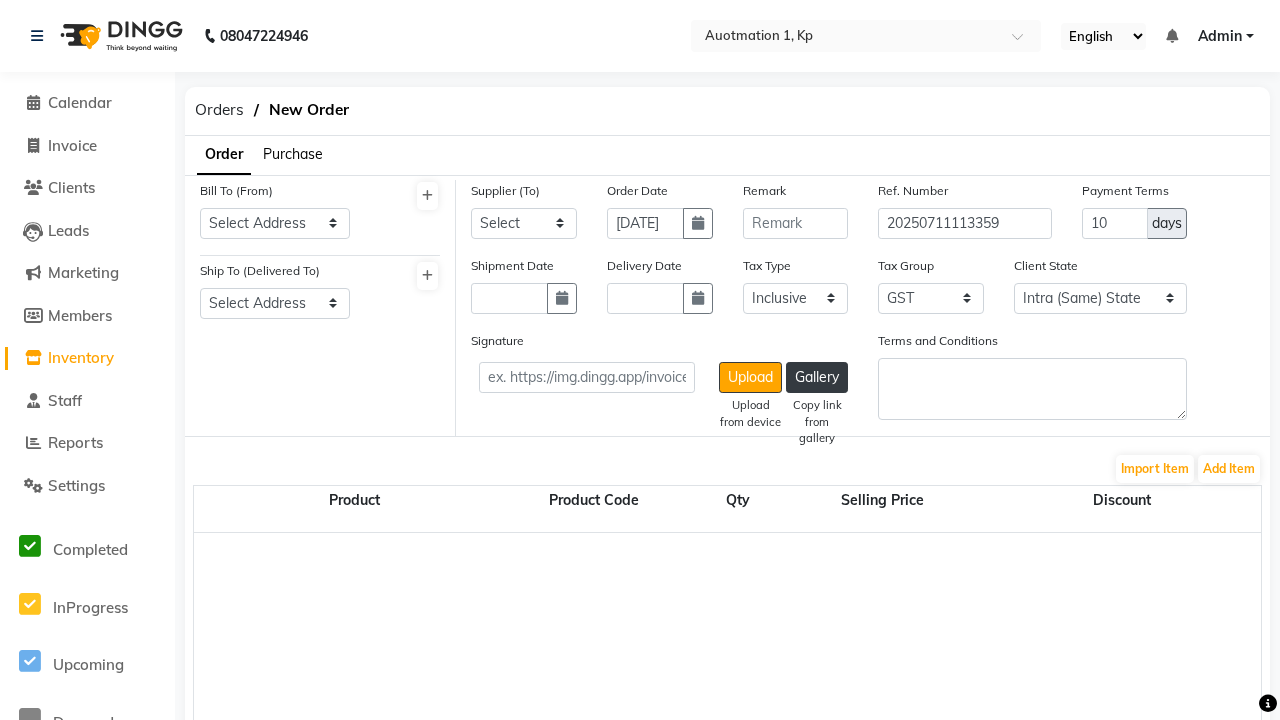 select on "149" 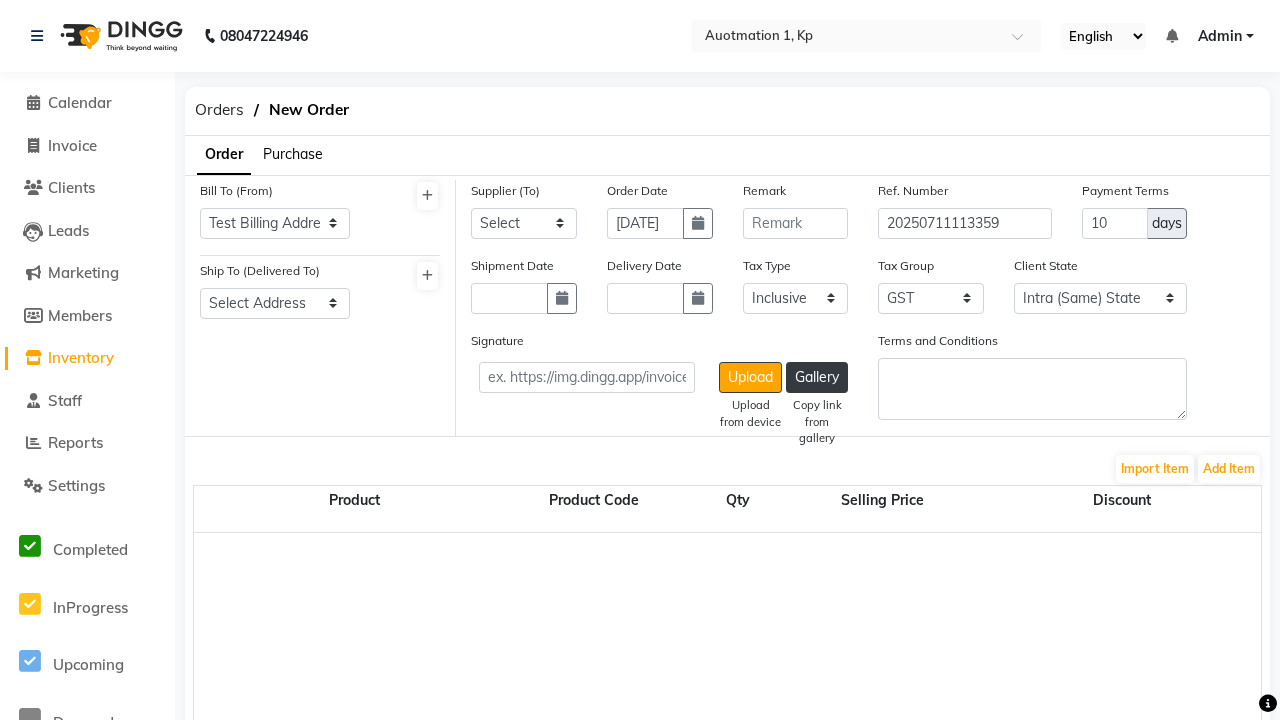 select on "150" 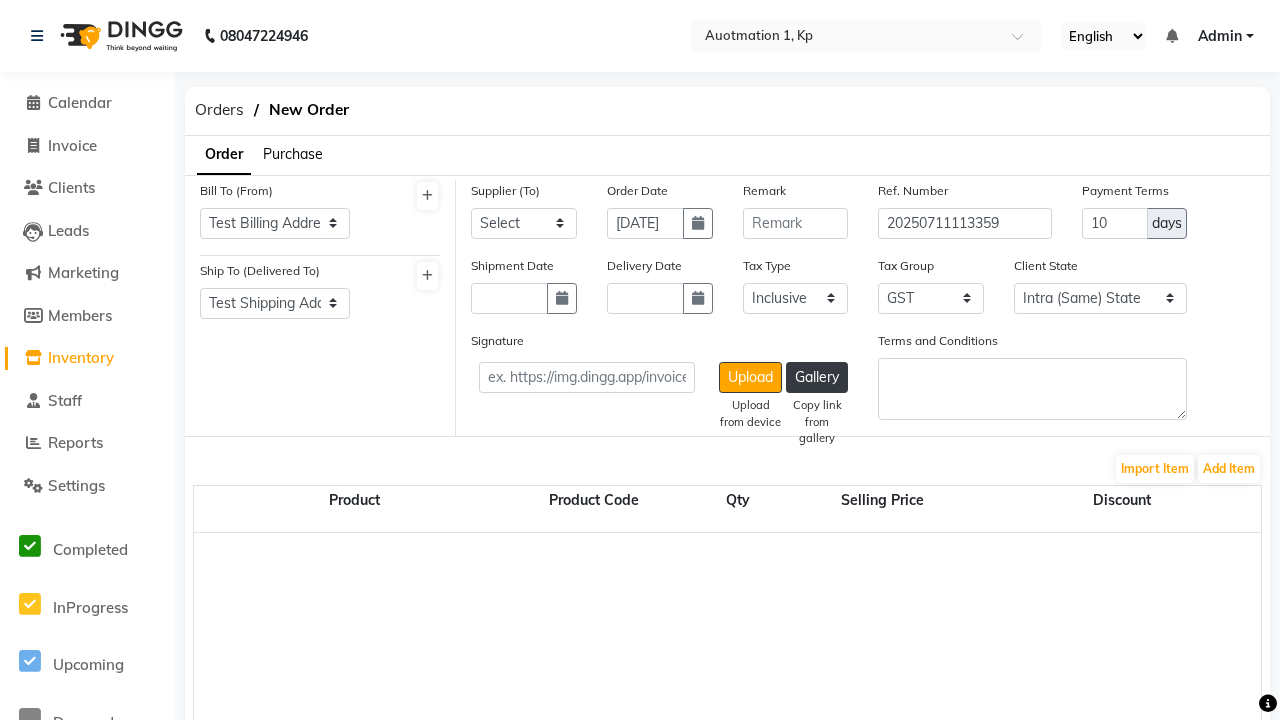 select on "1523" 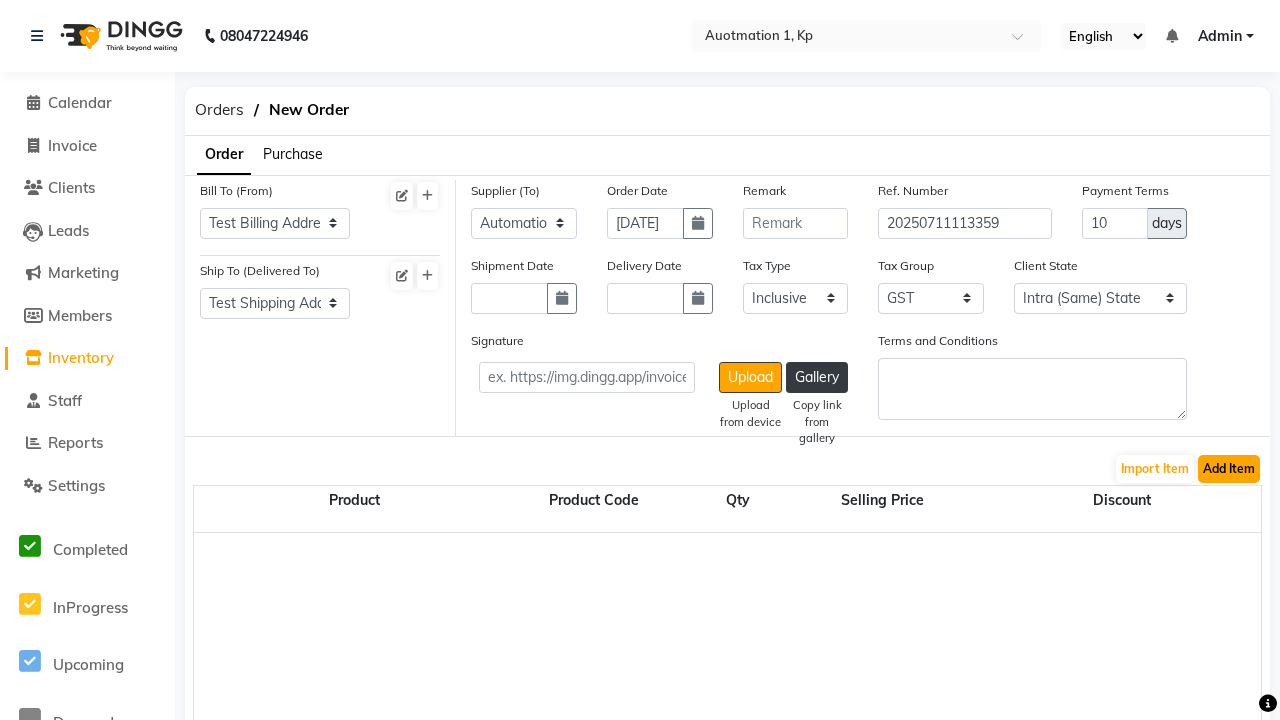 click on "Add Item" 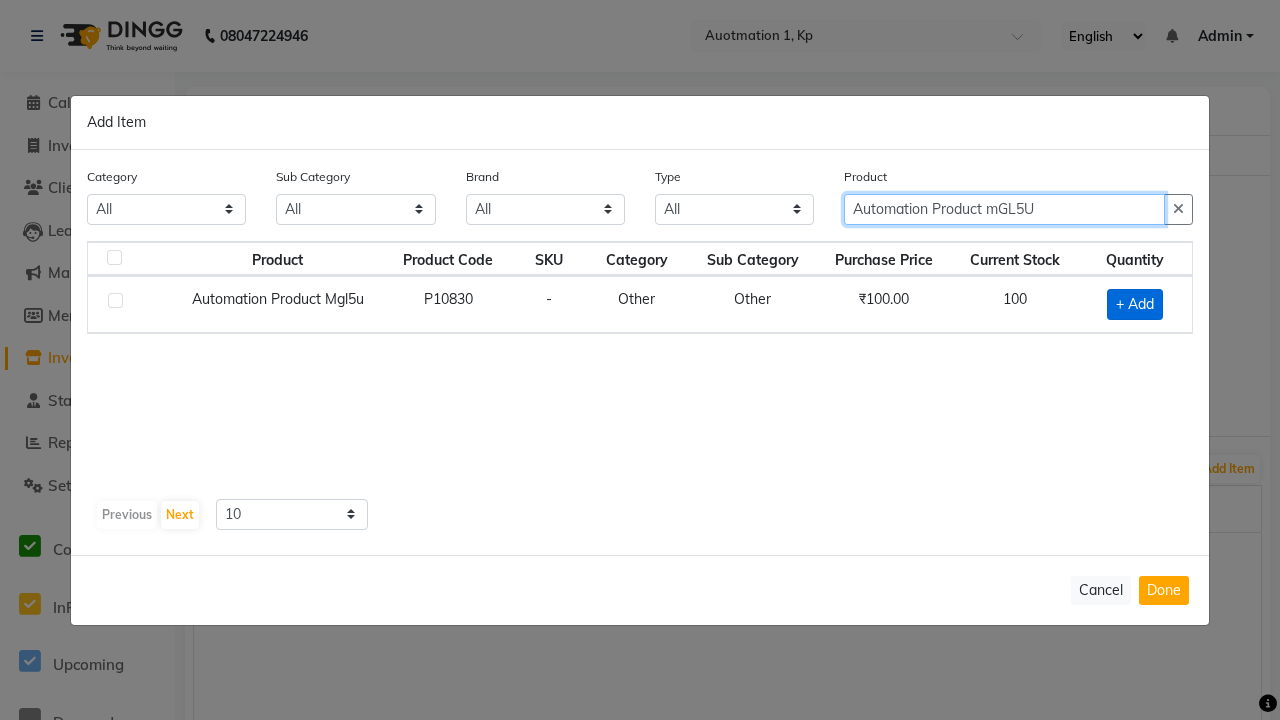 type on "Automation Product mGL5U" 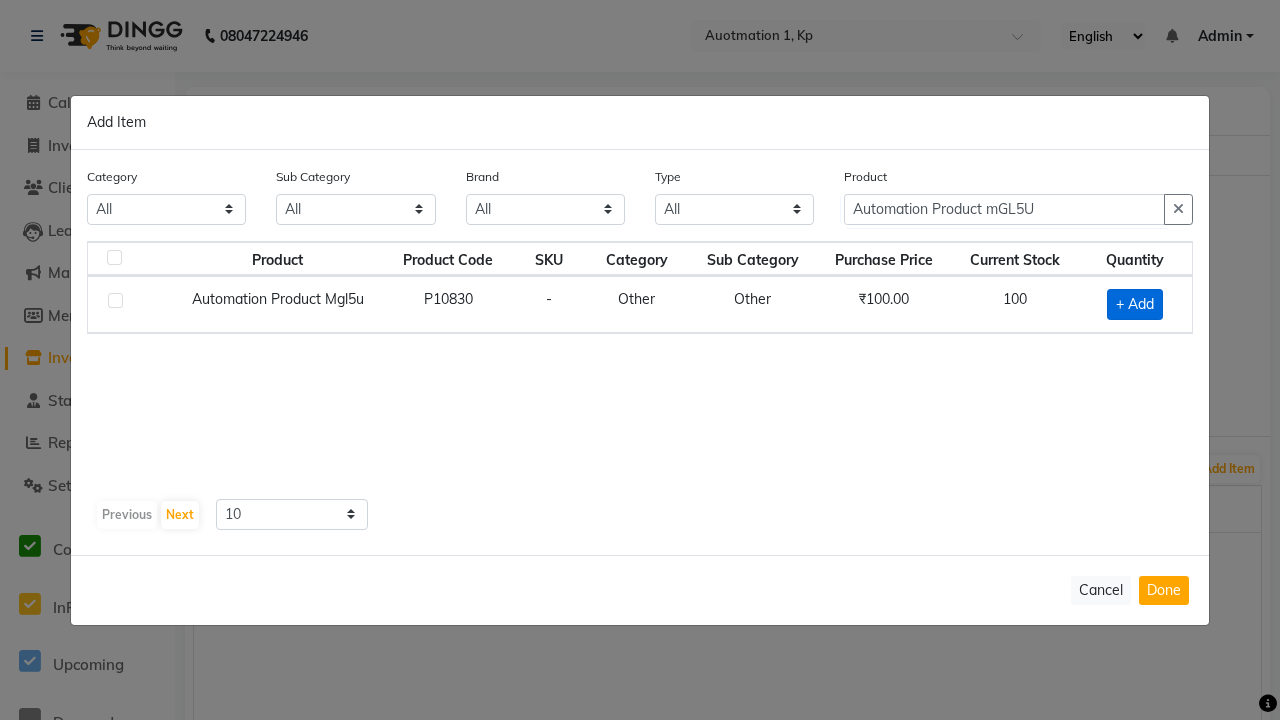 click on "+ Add" 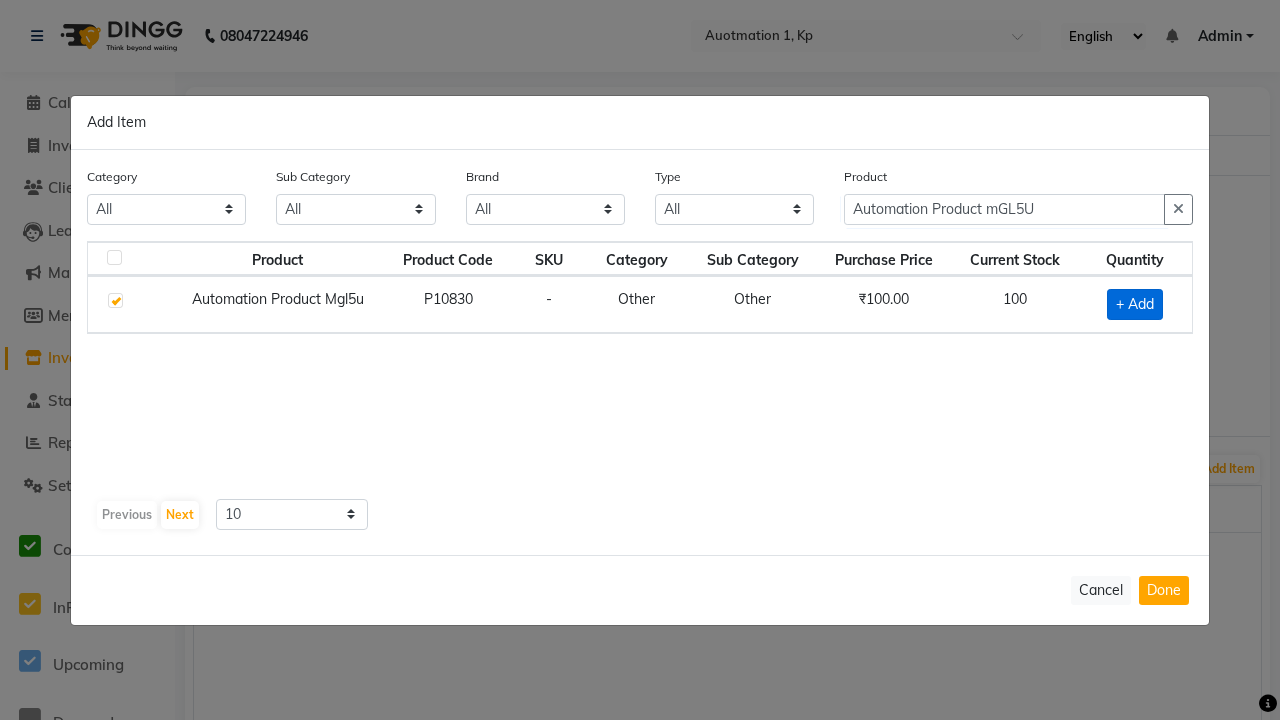 checkbox on "true" 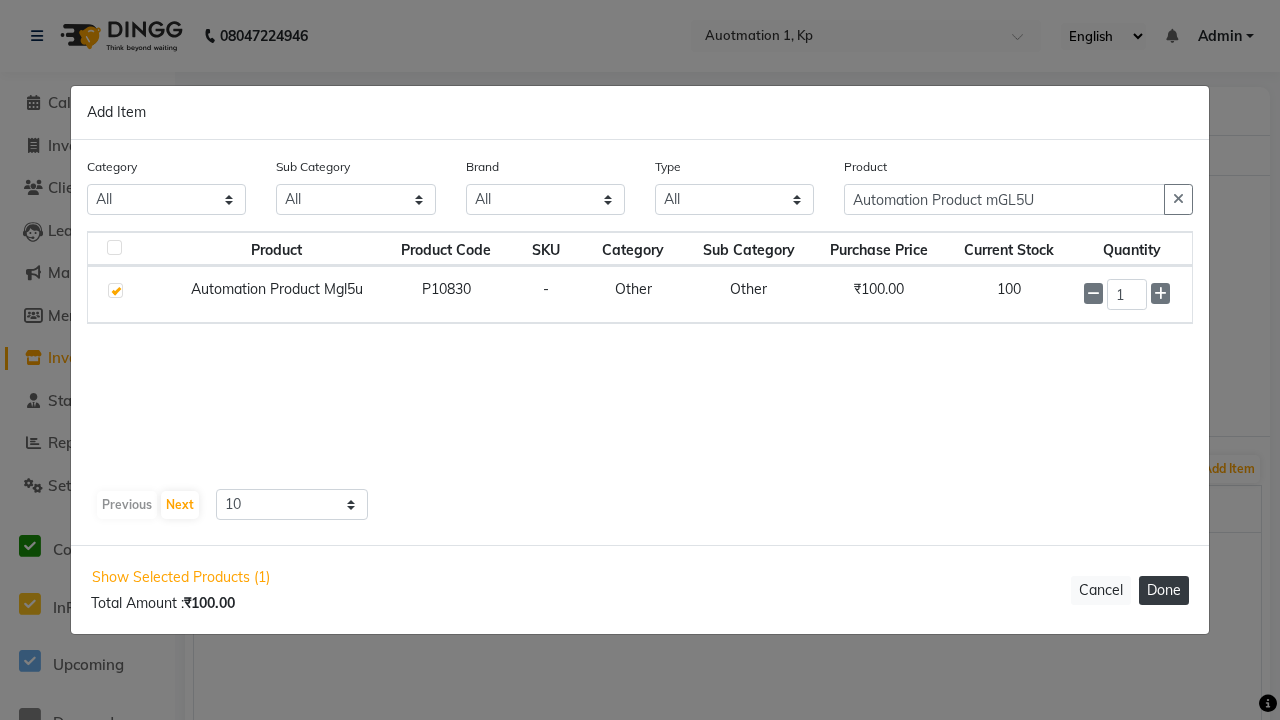 click on "Done" 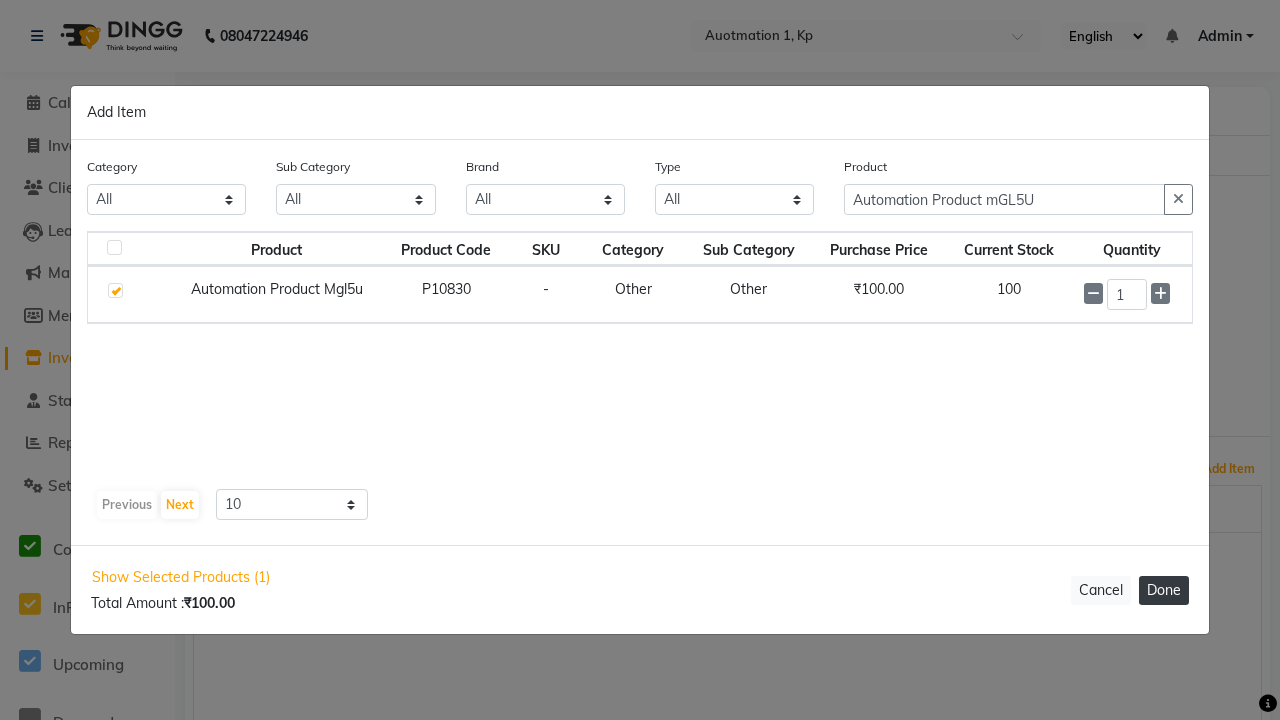 select on "232" 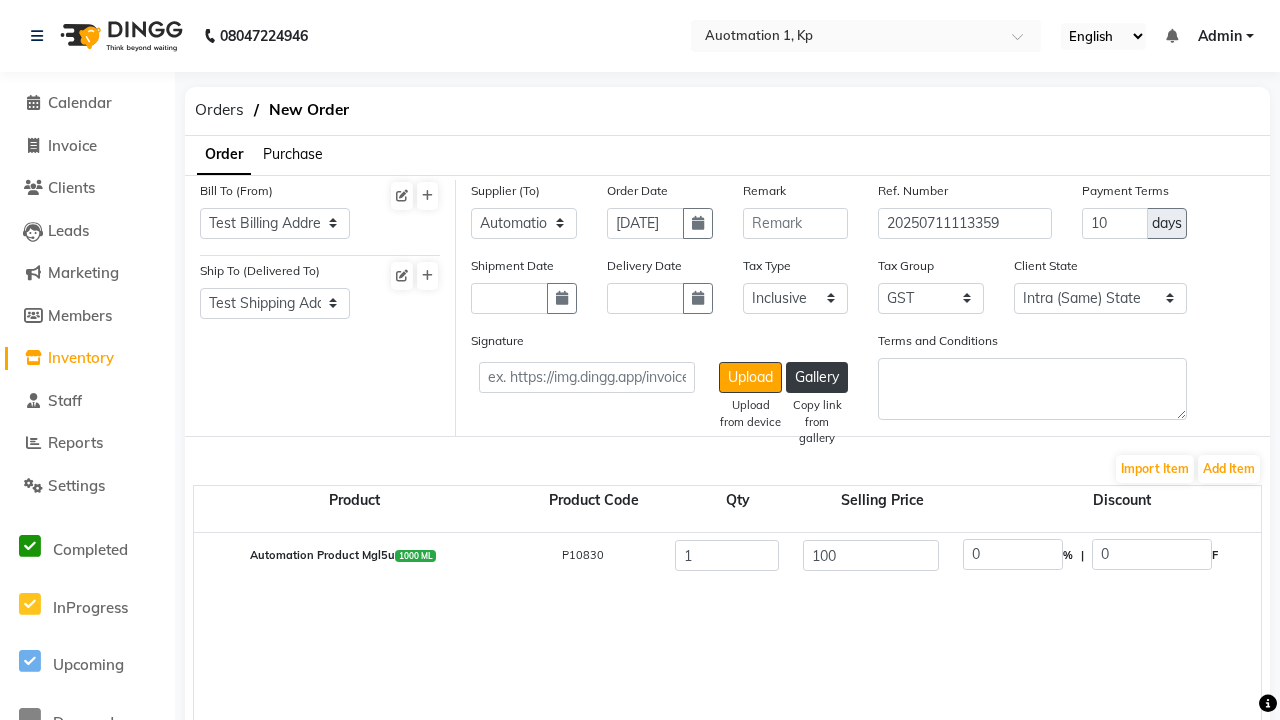 click on "Create" 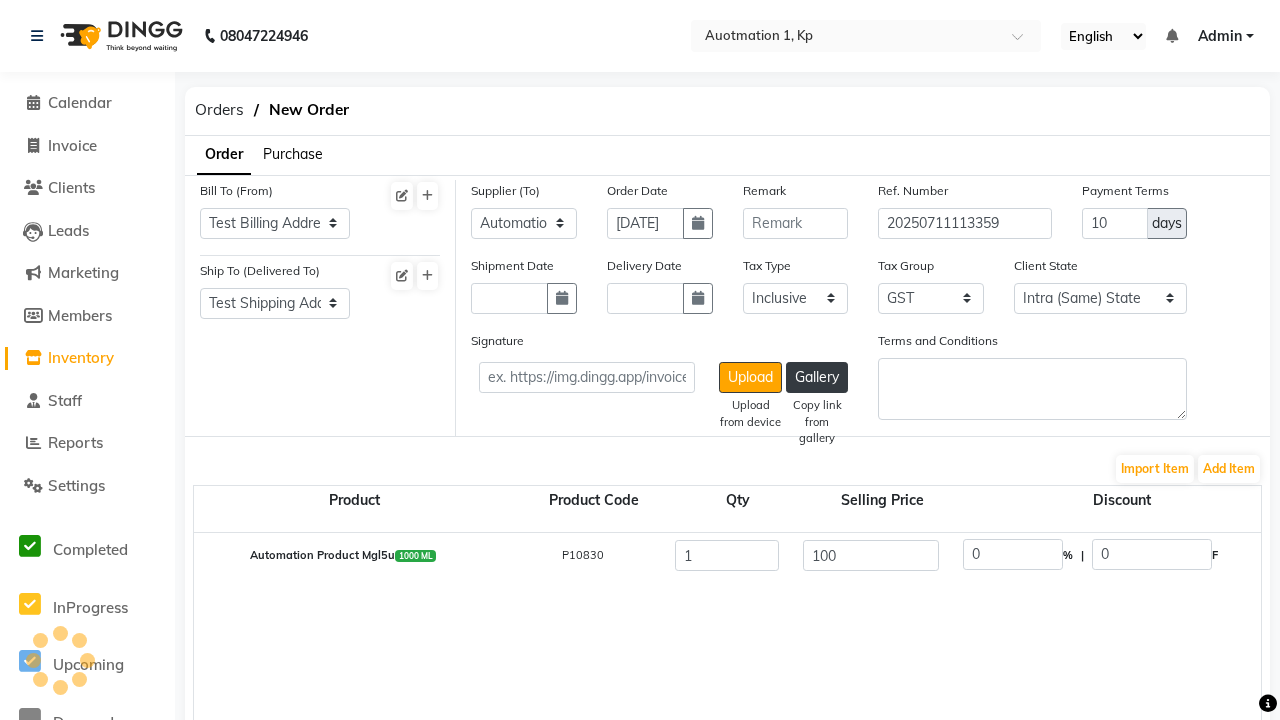 scroll, scrollTop: 555, scrollLeft: 0, axis: vertical 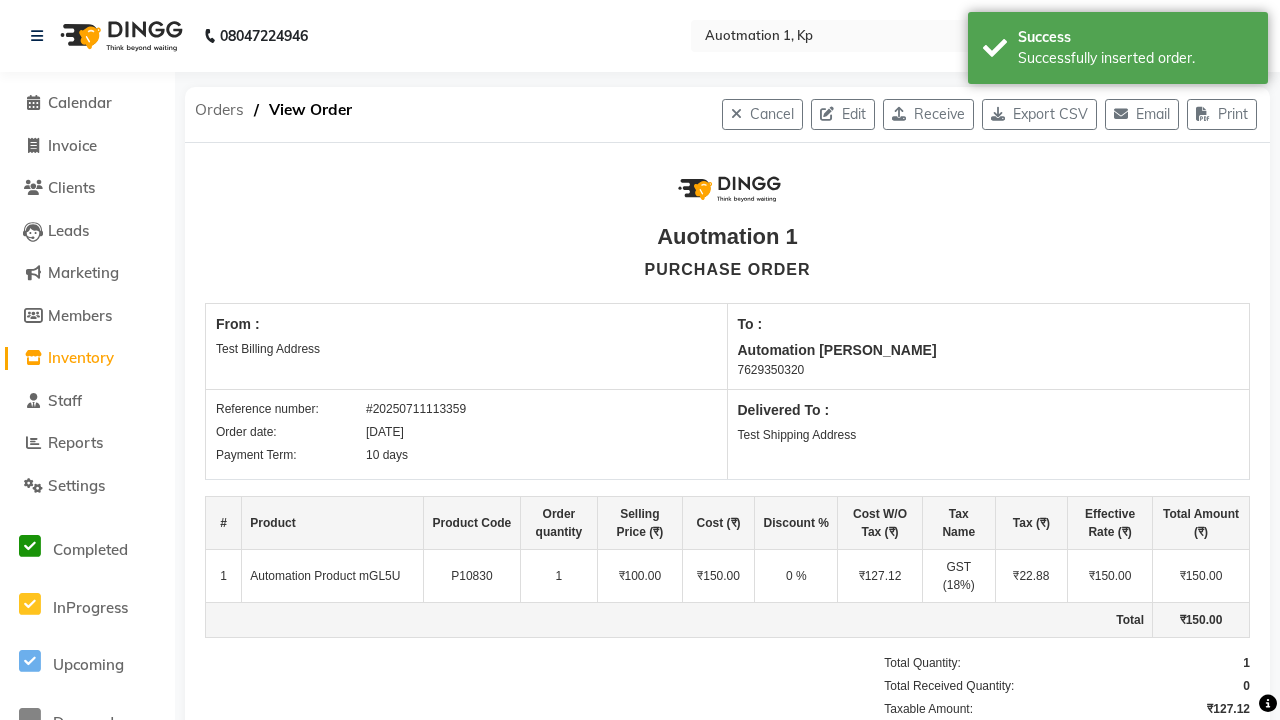 click on "Successfully inserted order." at bounding box center [1135, 58] 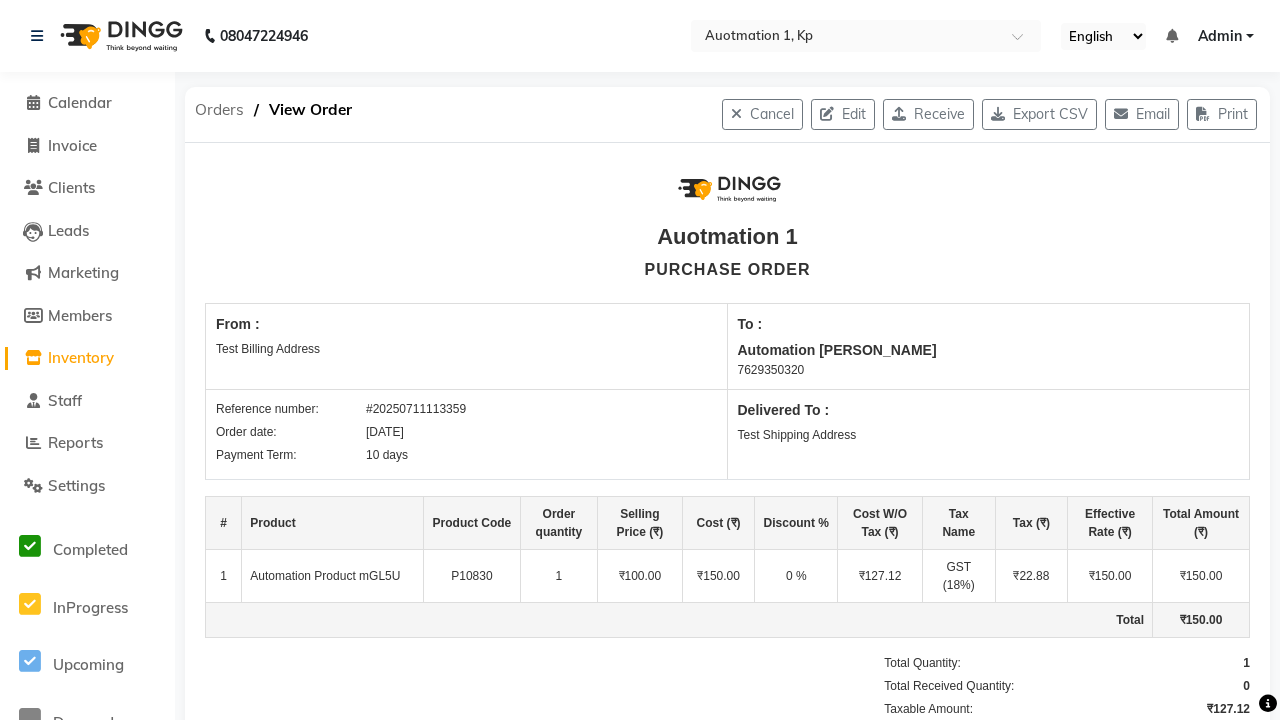 click on "Orders" 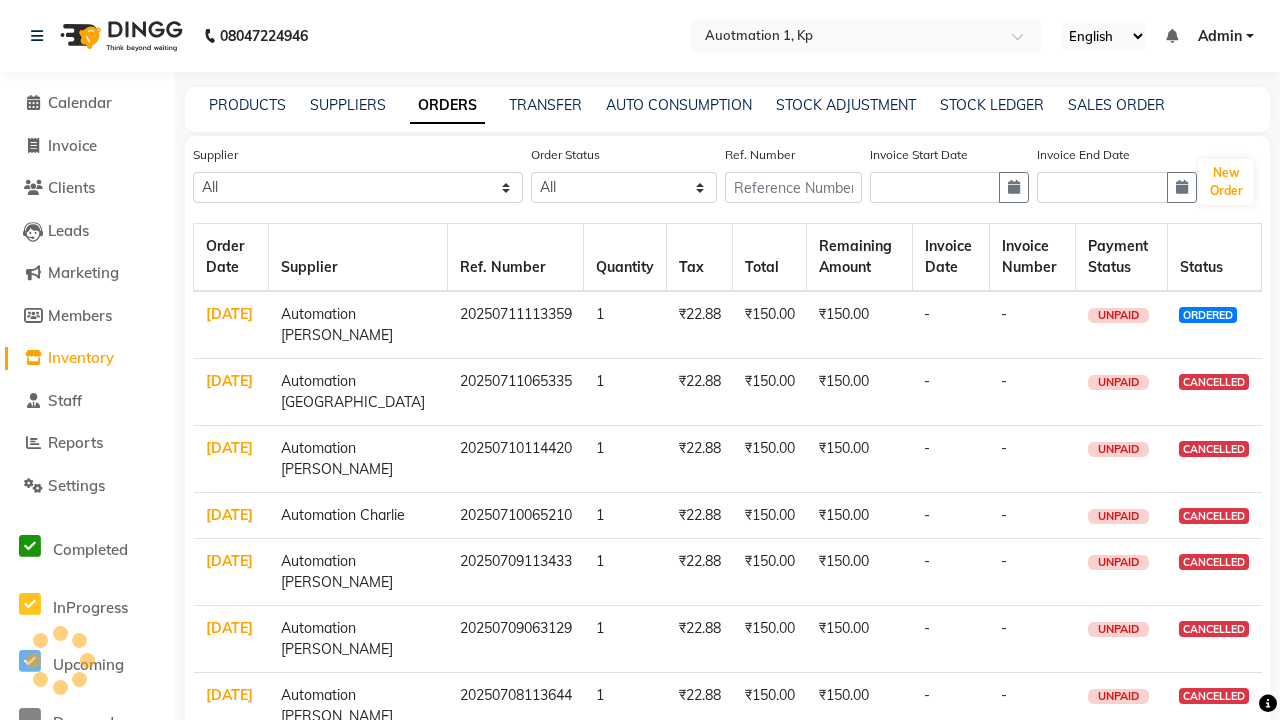 select on "1523" 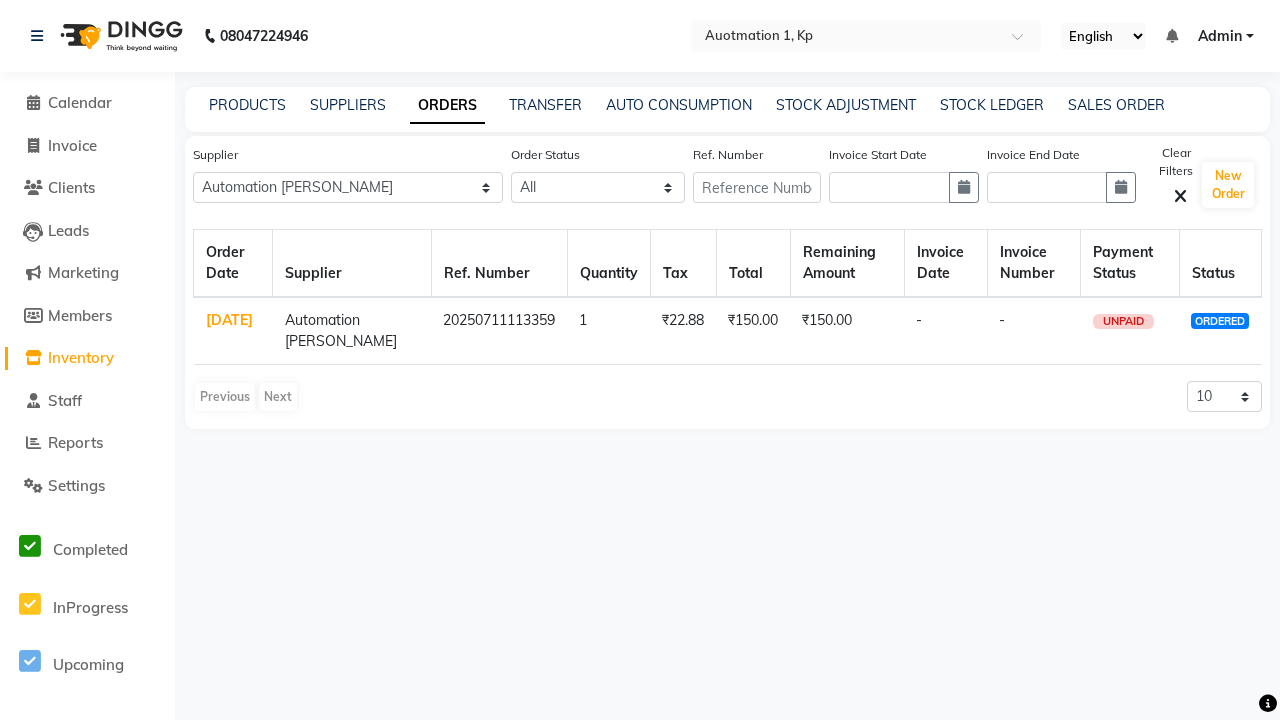 click on "ORDERS" 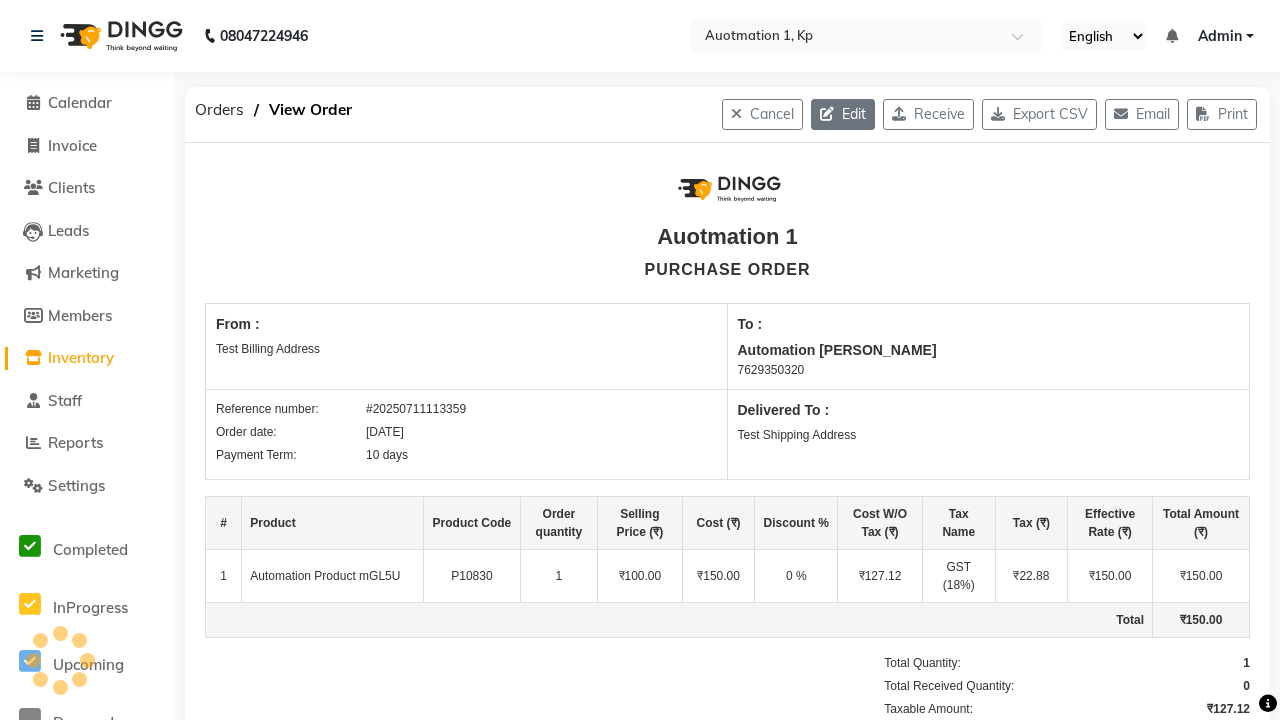click 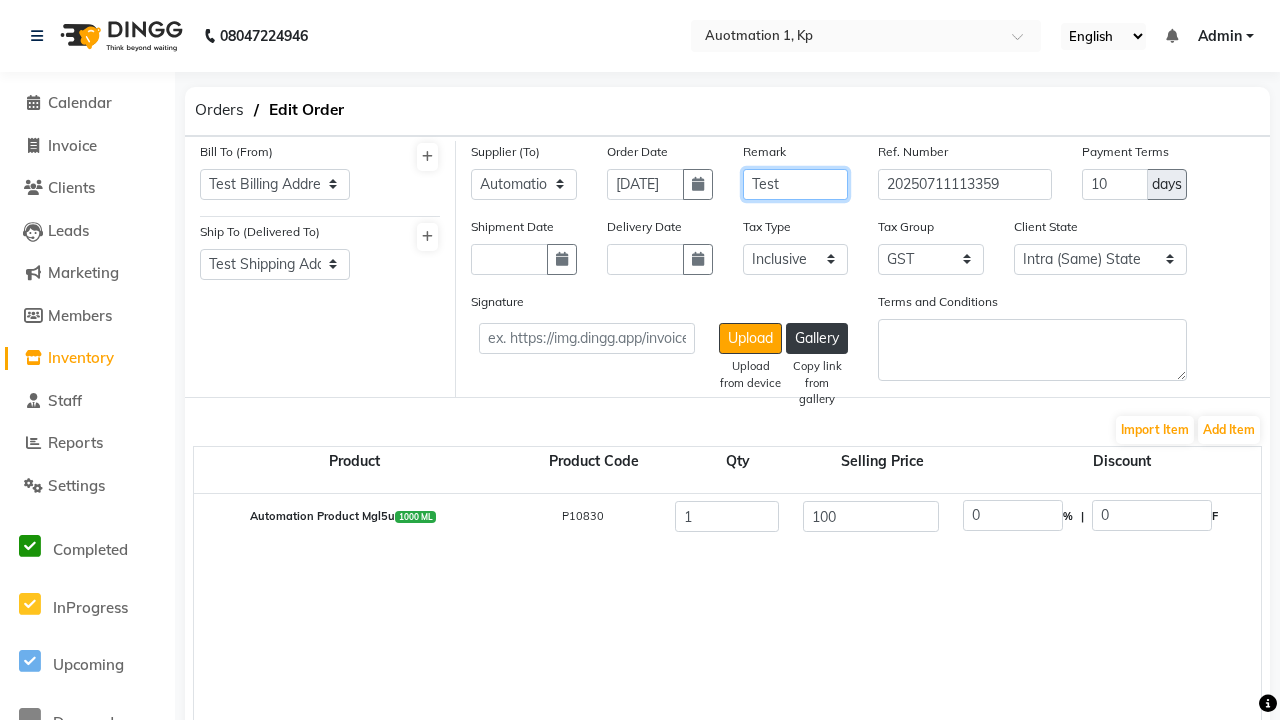 type on "Test" 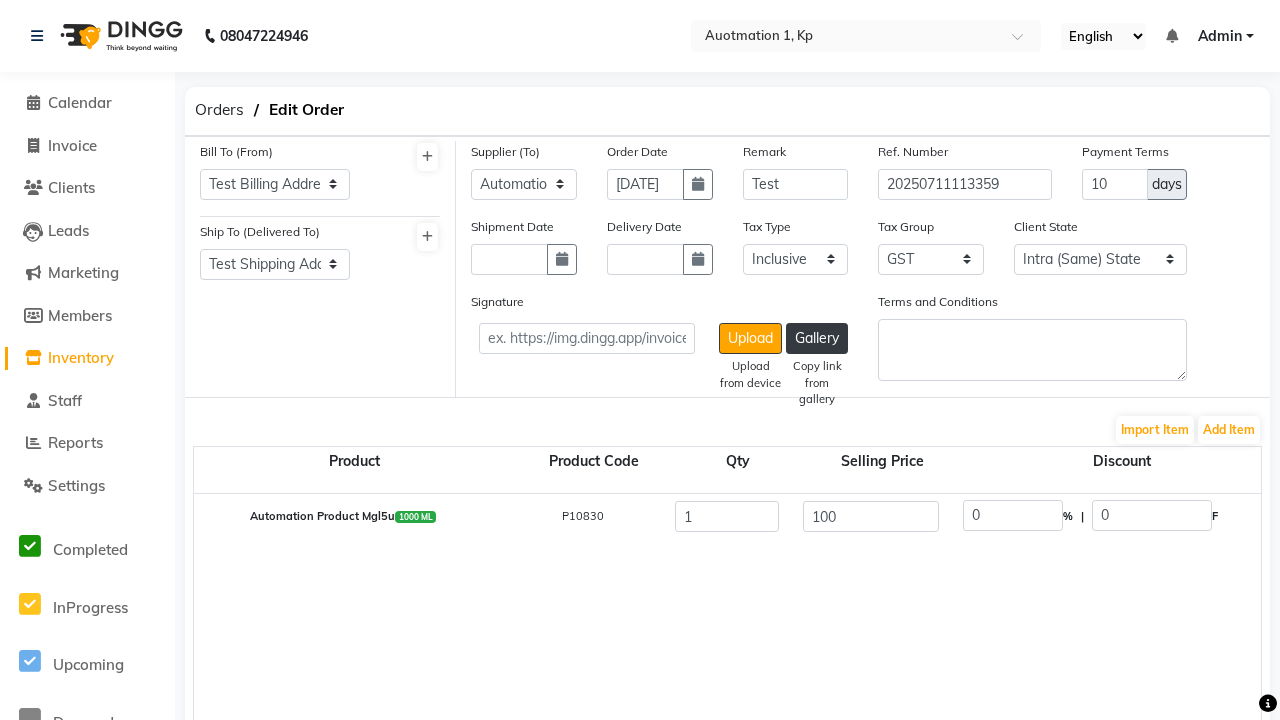 click on "Update" 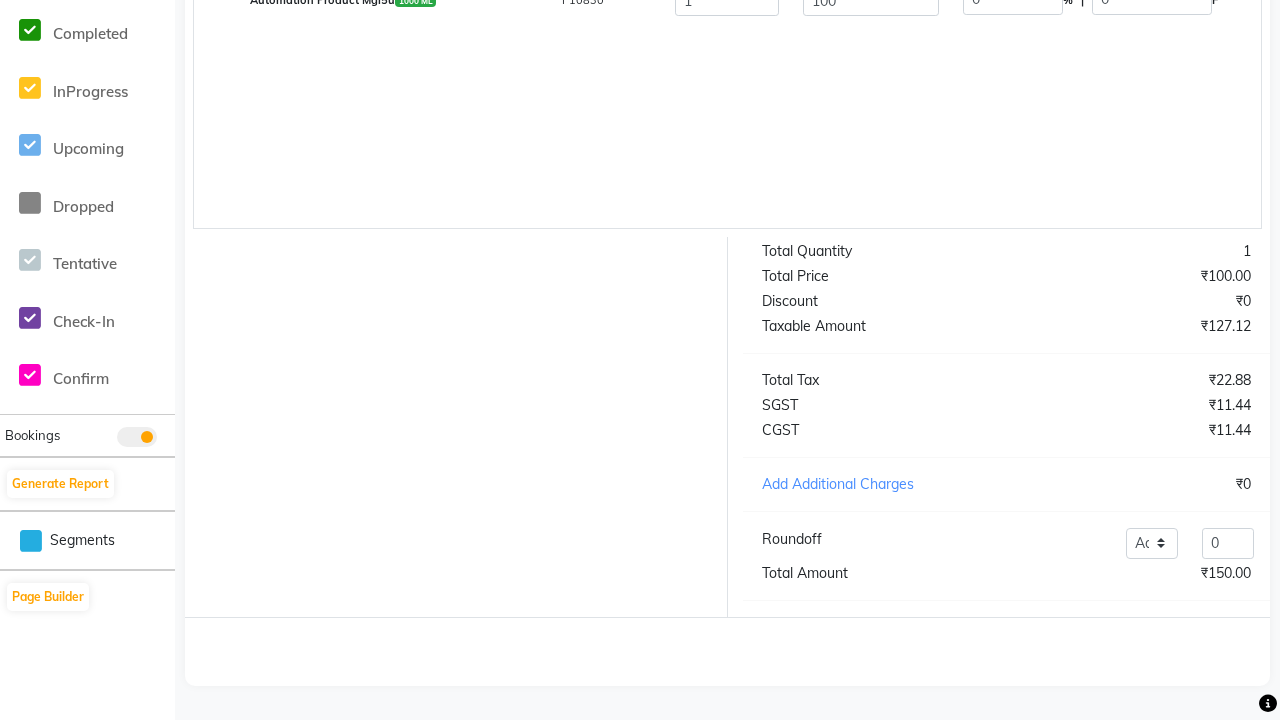 scroll, scrollTop: 0, scrollLeft: 0, axis: both 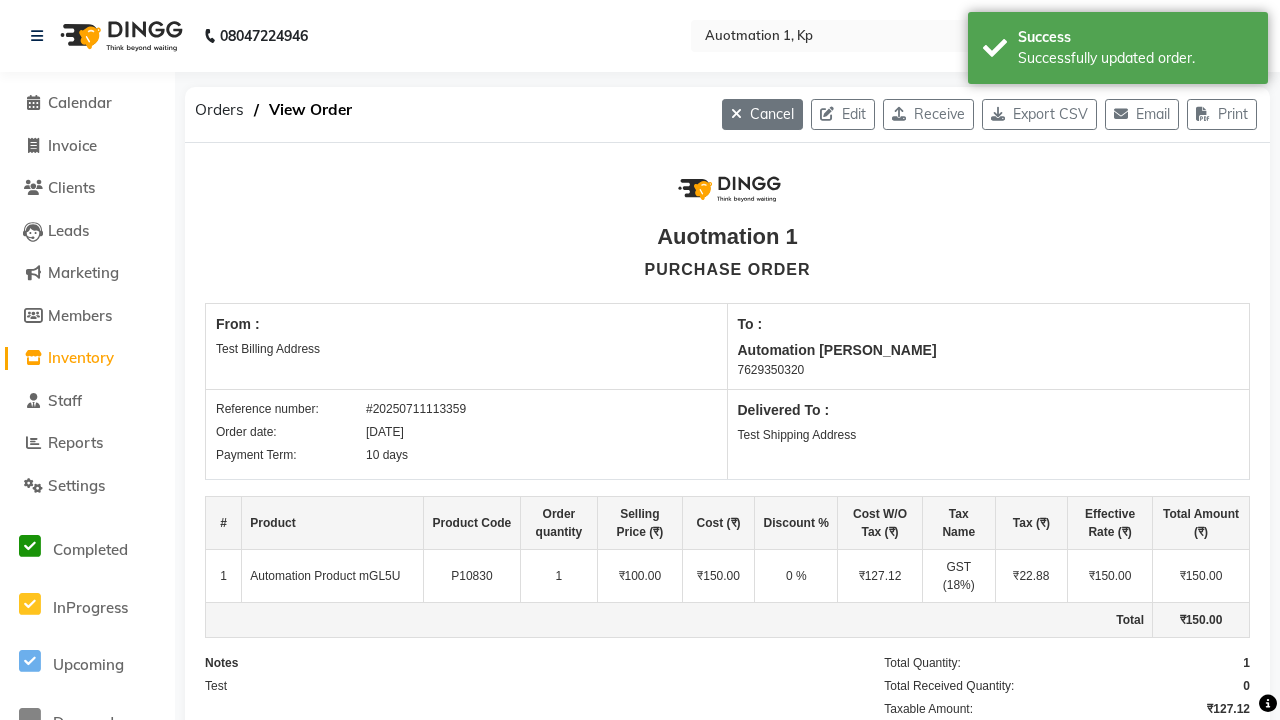 click on "Successfully updated order." at bounding box center [1135, 58] 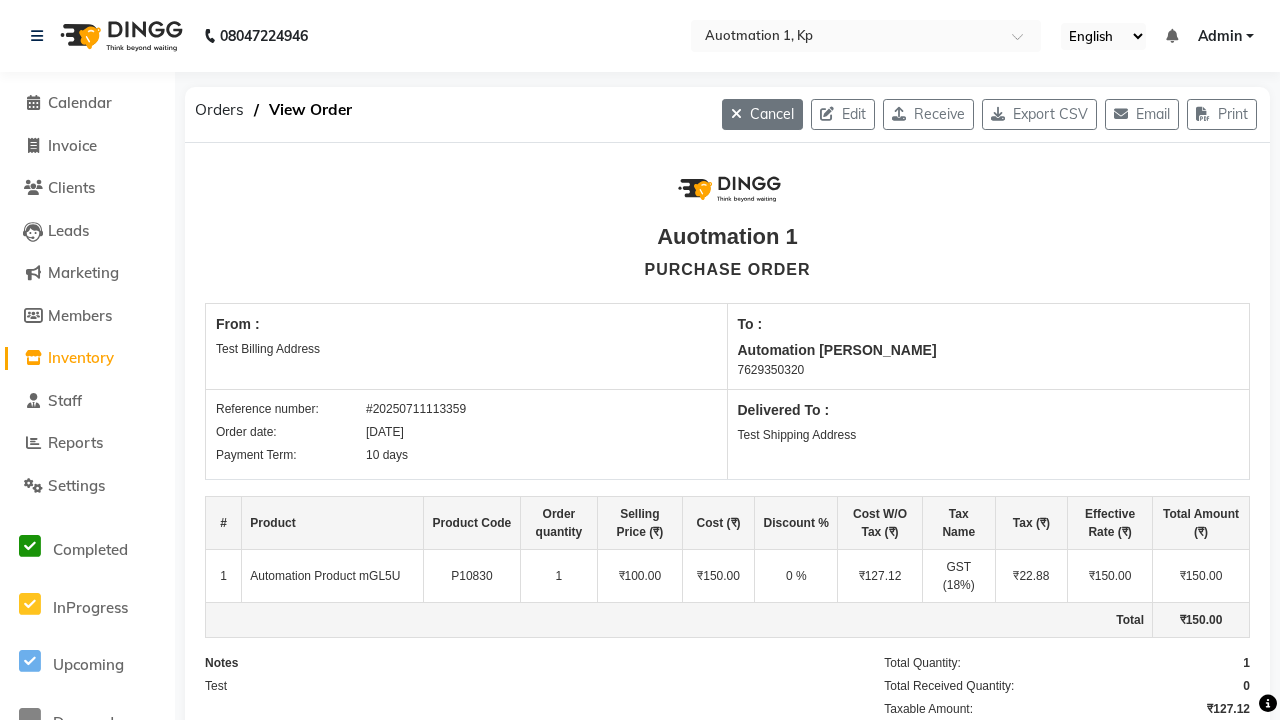 click on "Cancel" 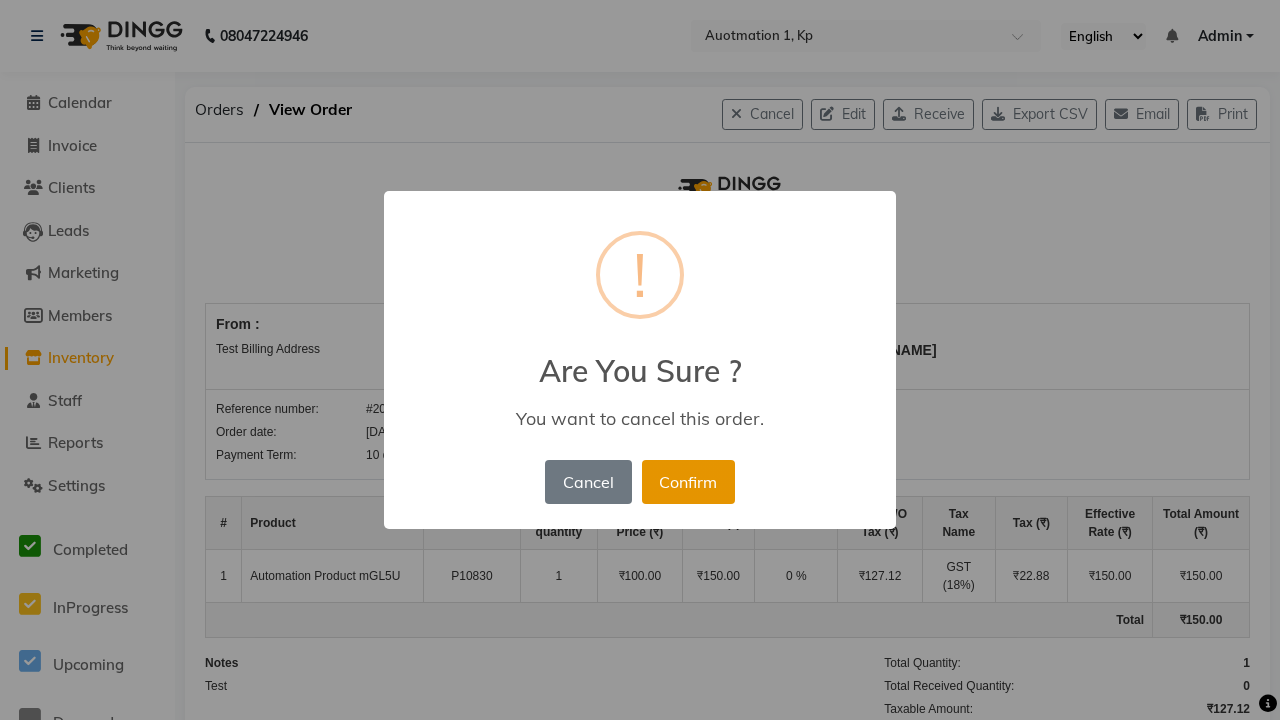 click on "Confirm" at bounding box center (688, 482) 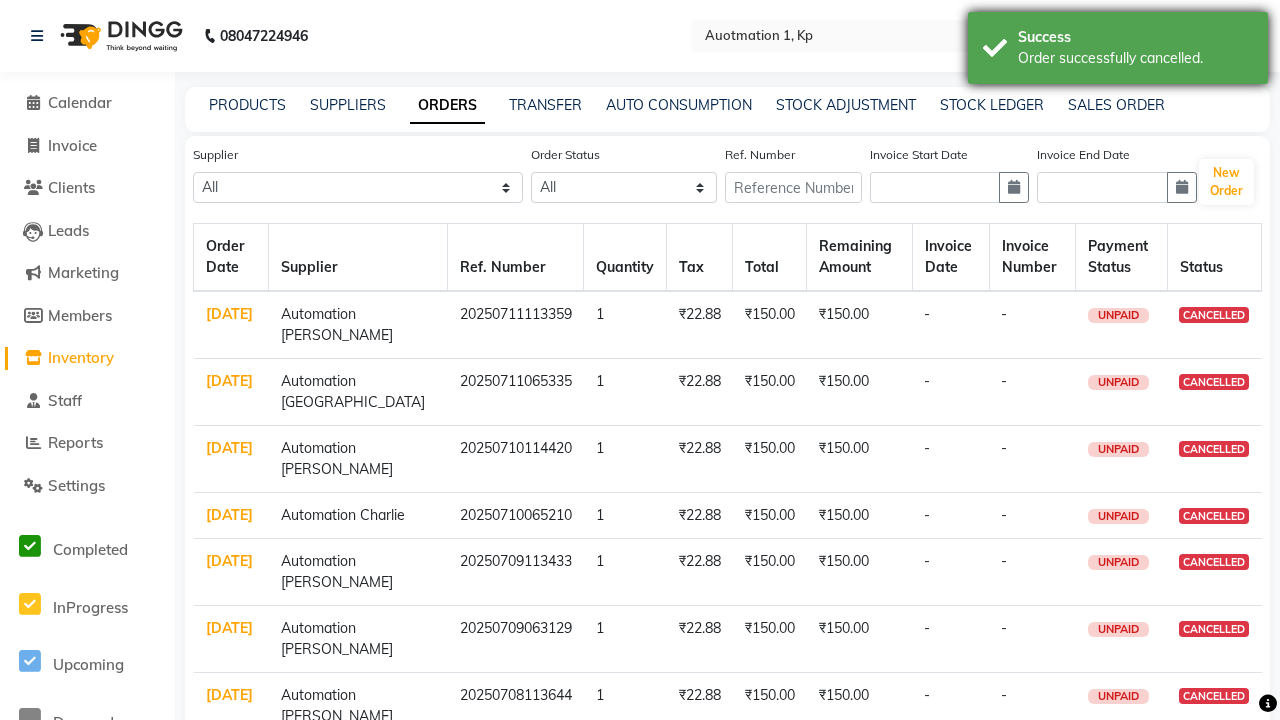 click on "Order successfully cancelled." at bounding box center [1135, 58] 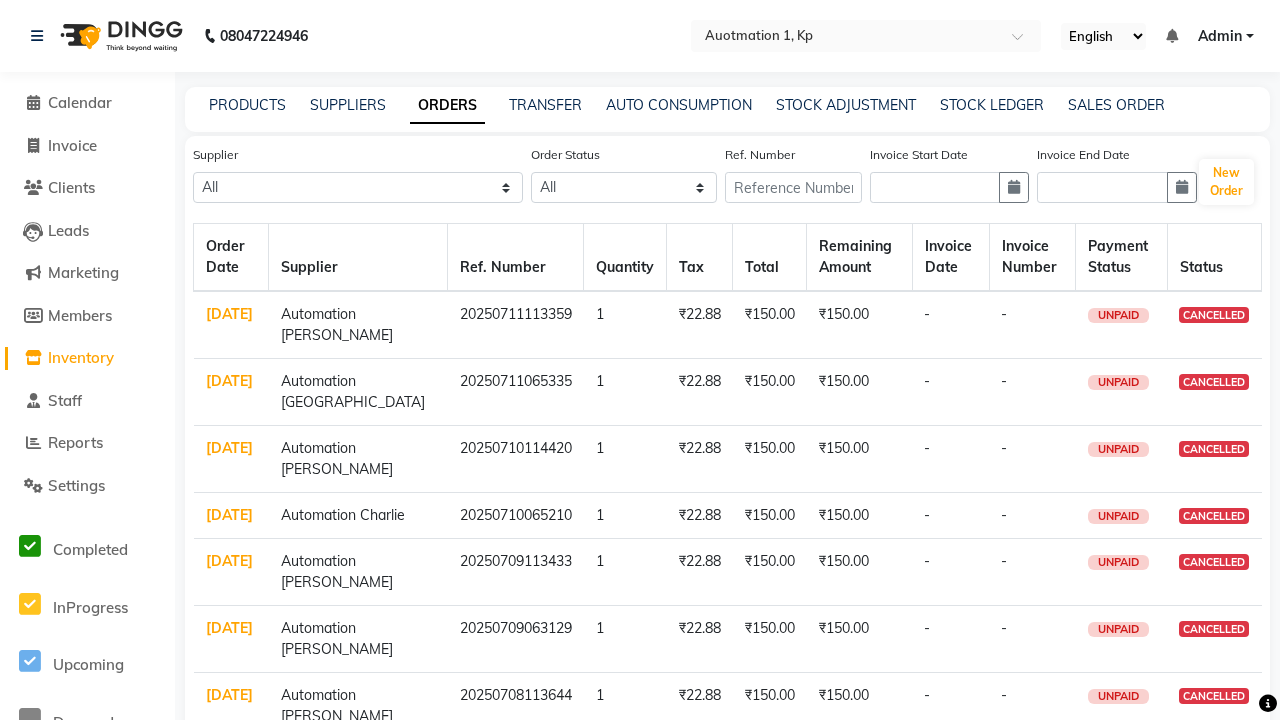 select on "1523" 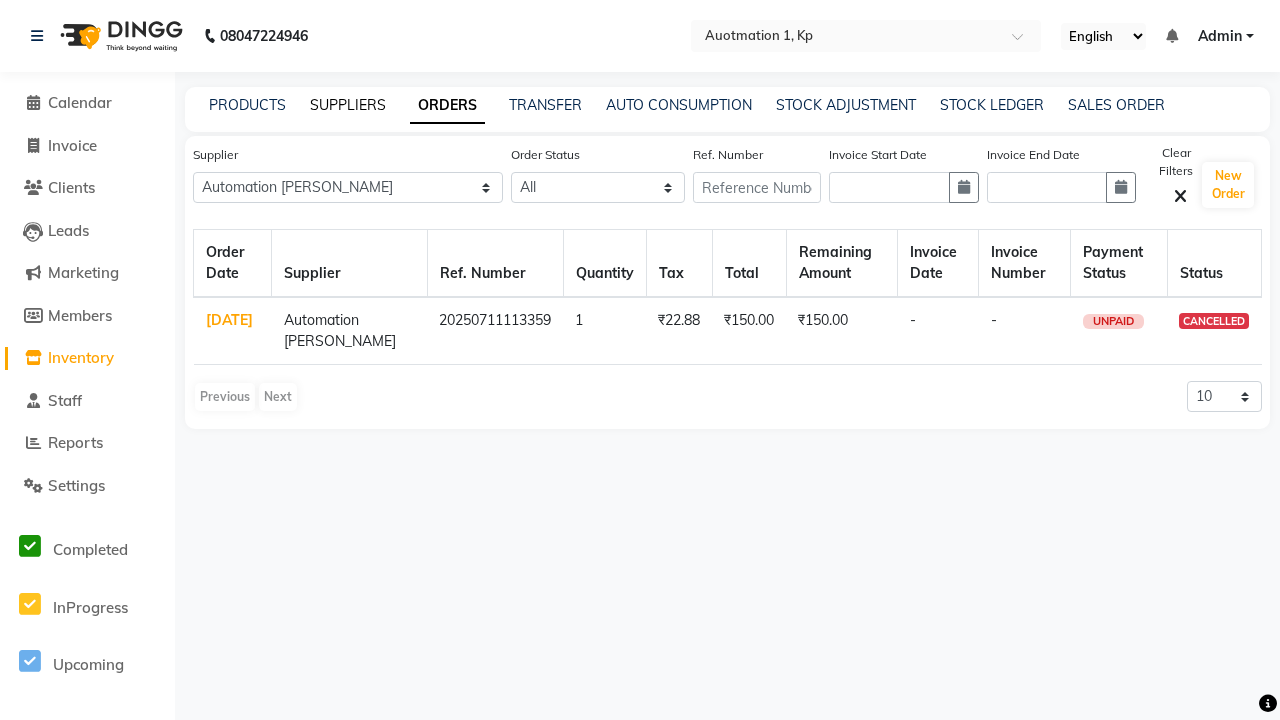 click on "SUPPLIERS" 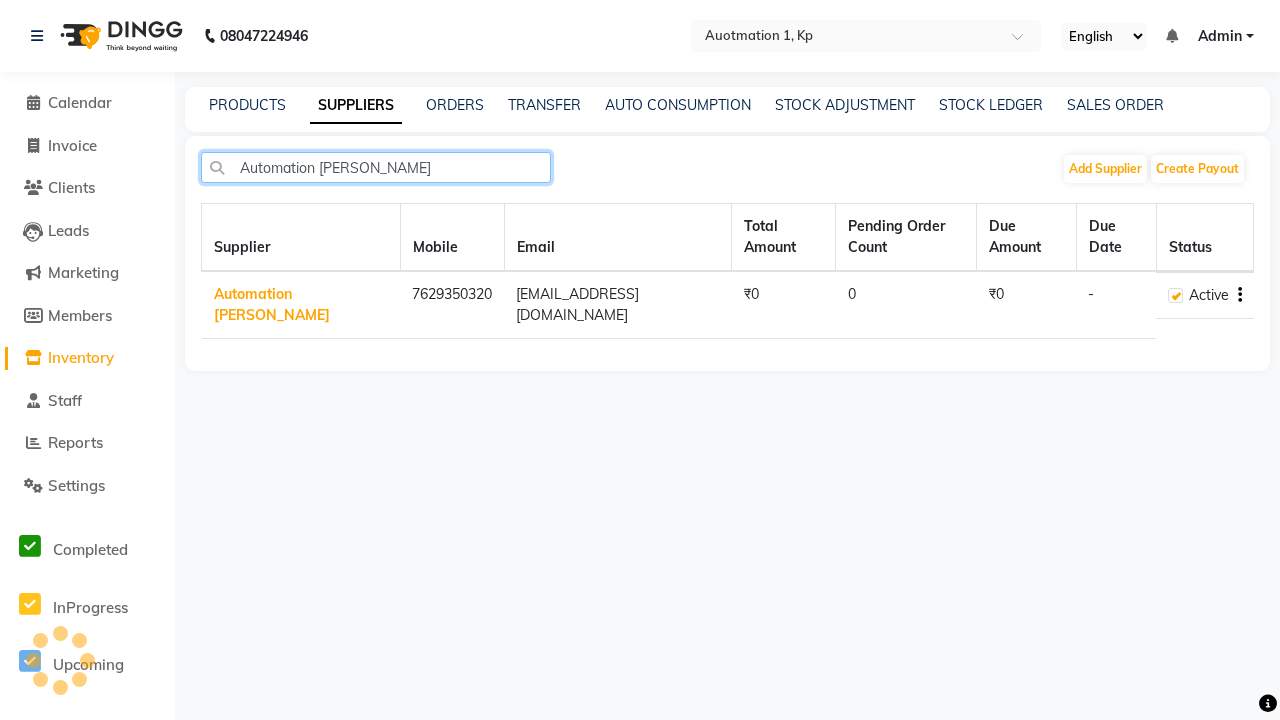type on "Automation [PERSON_NAME]" 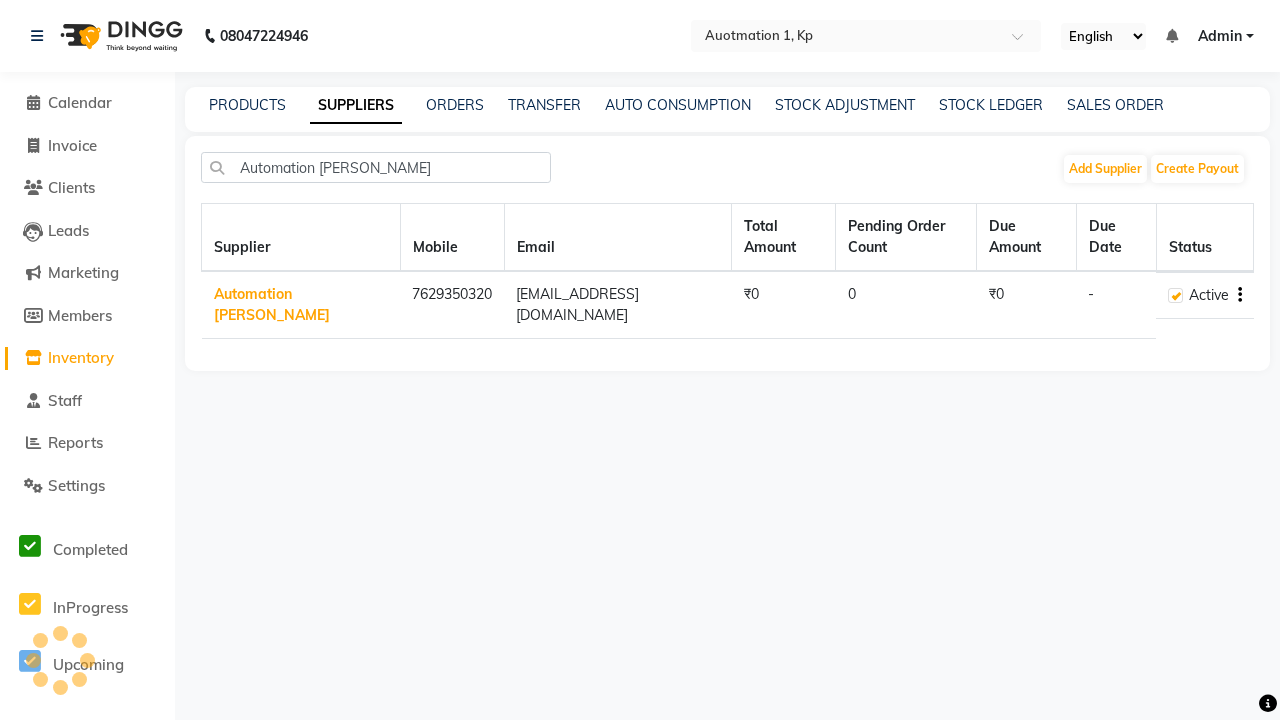 click 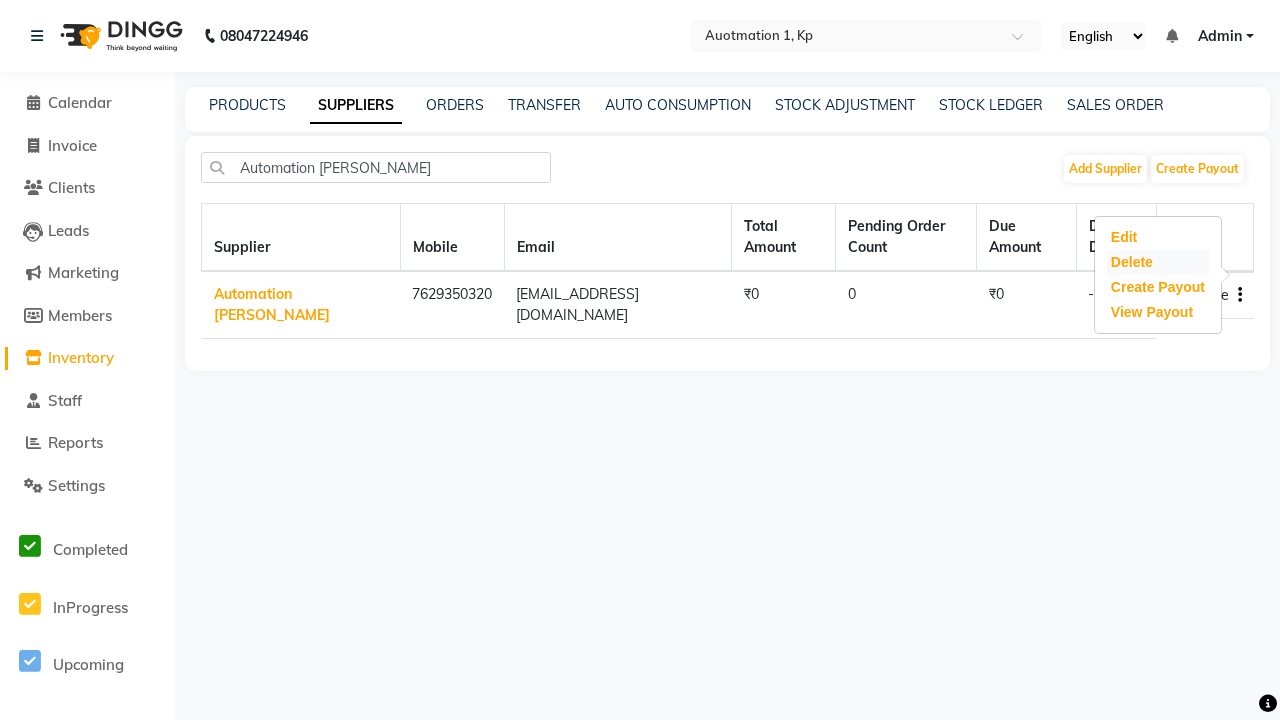 click on "Delete" at bounding box center [1158, 262] 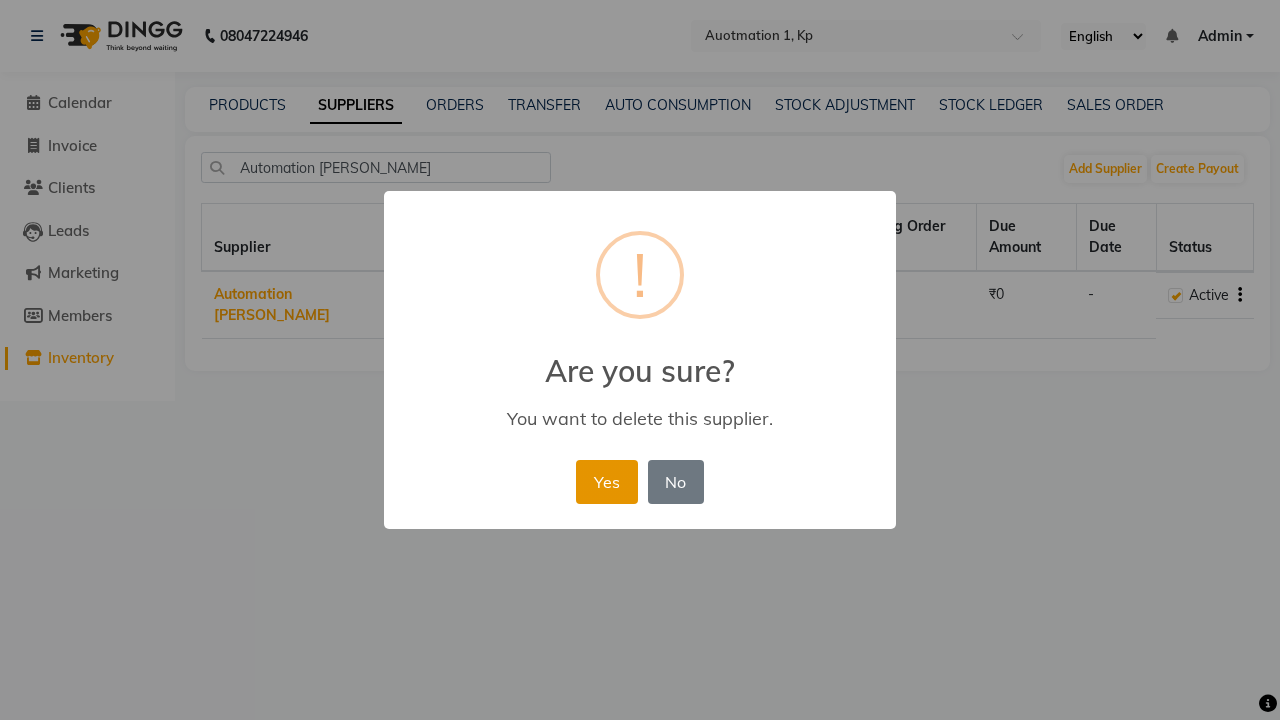 click on "Yes" at bounding box center (606, 482) 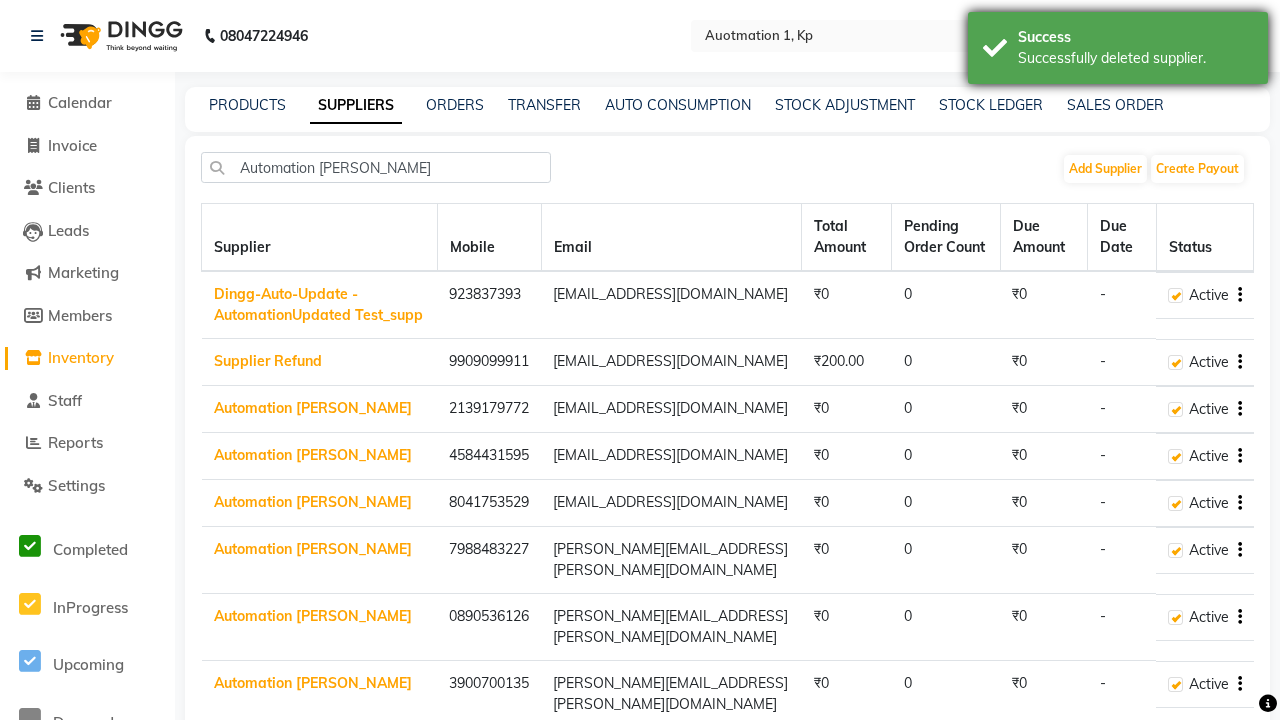 click on "Successfully deleted supplier." at bounding box center [1135, 58] 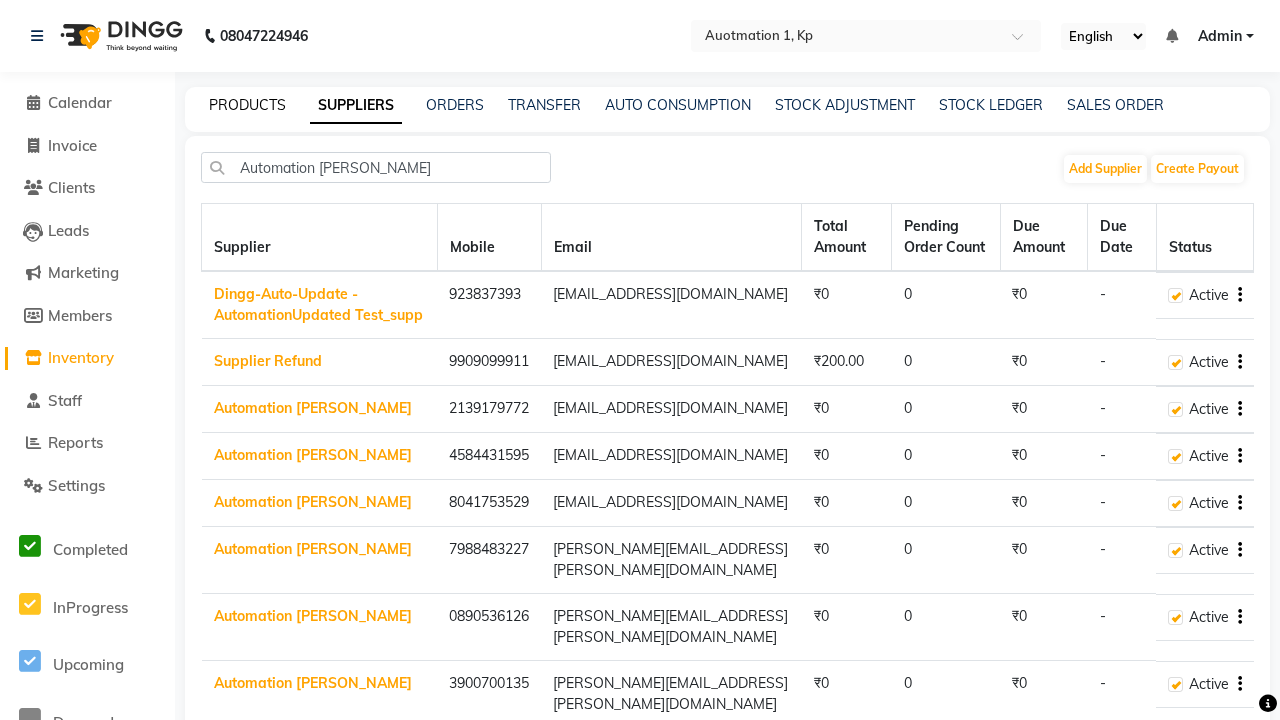 click on "PRODUCTS" 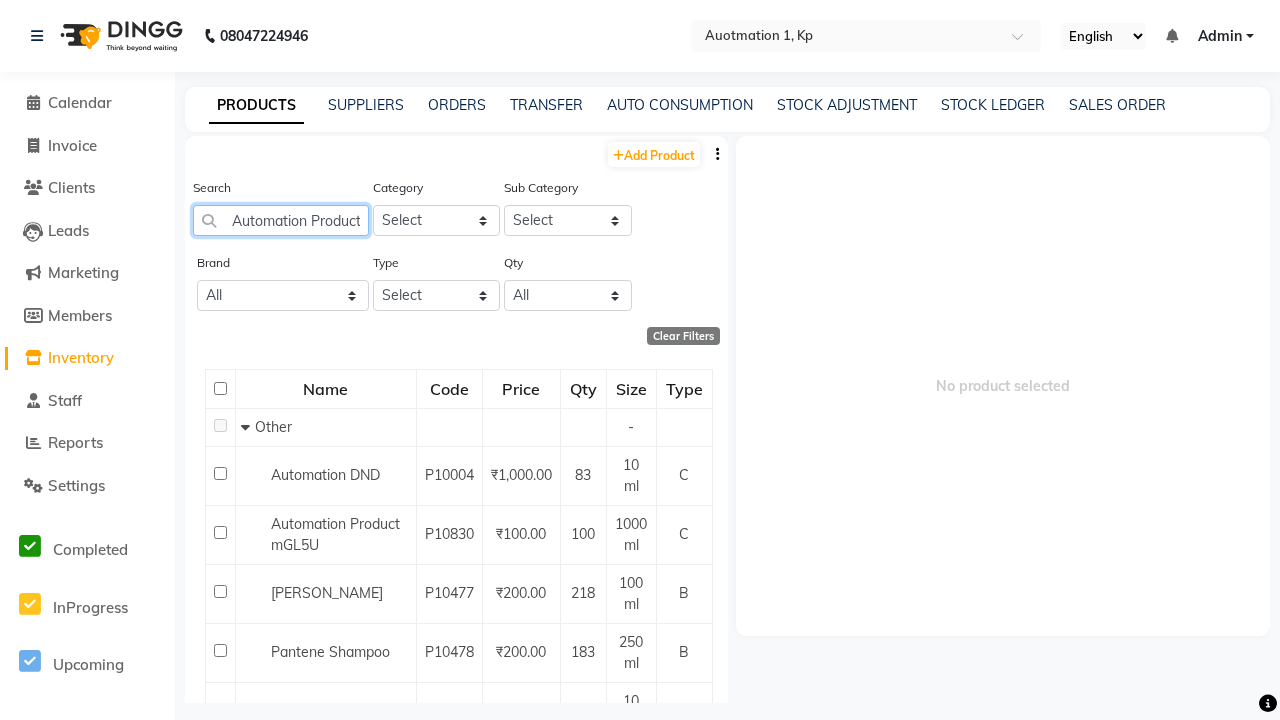 type on "Automation Product mGL5U" 